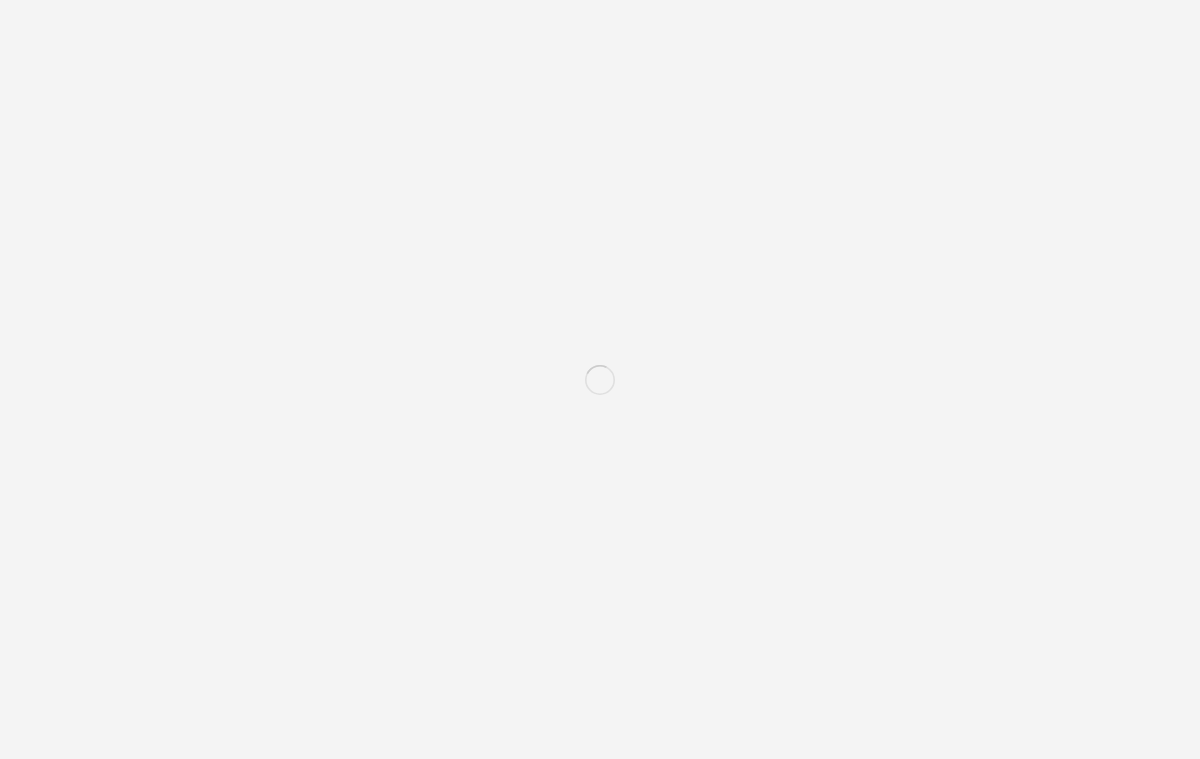 scroll, scrollTop: 0, scrollLeft: 0, axis: both 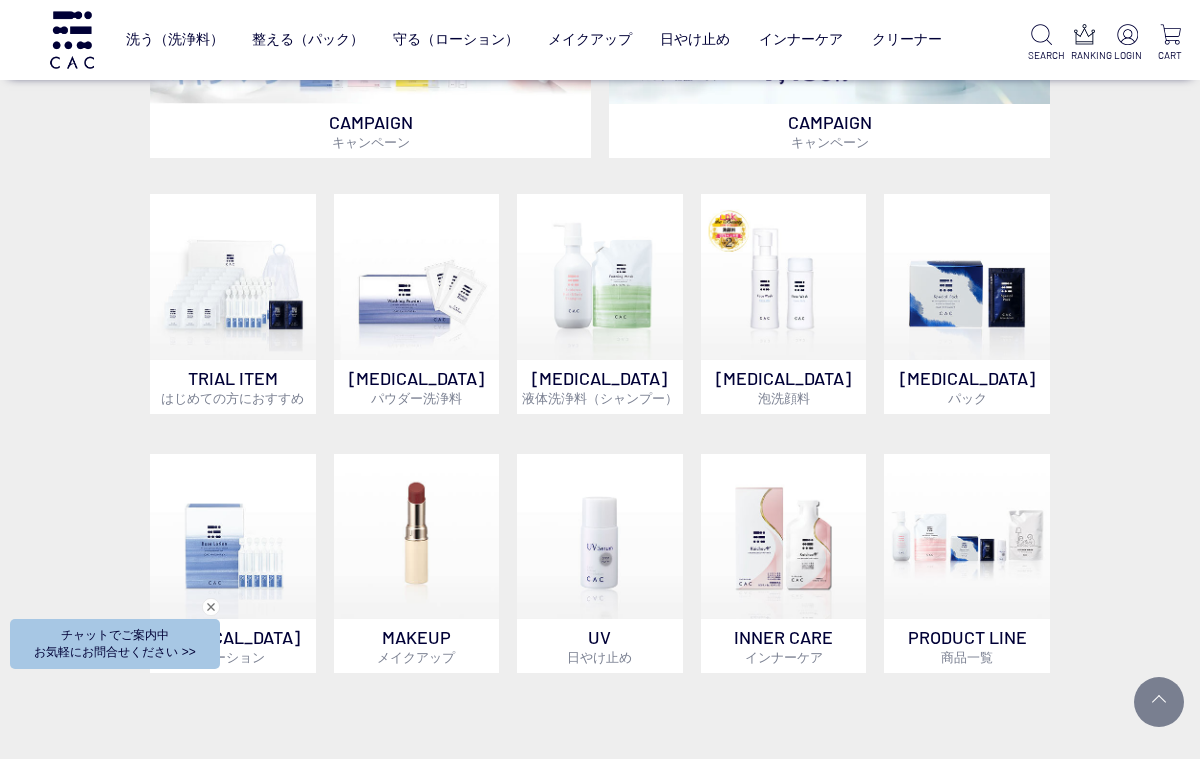 click at bounding box center (1084, 34) 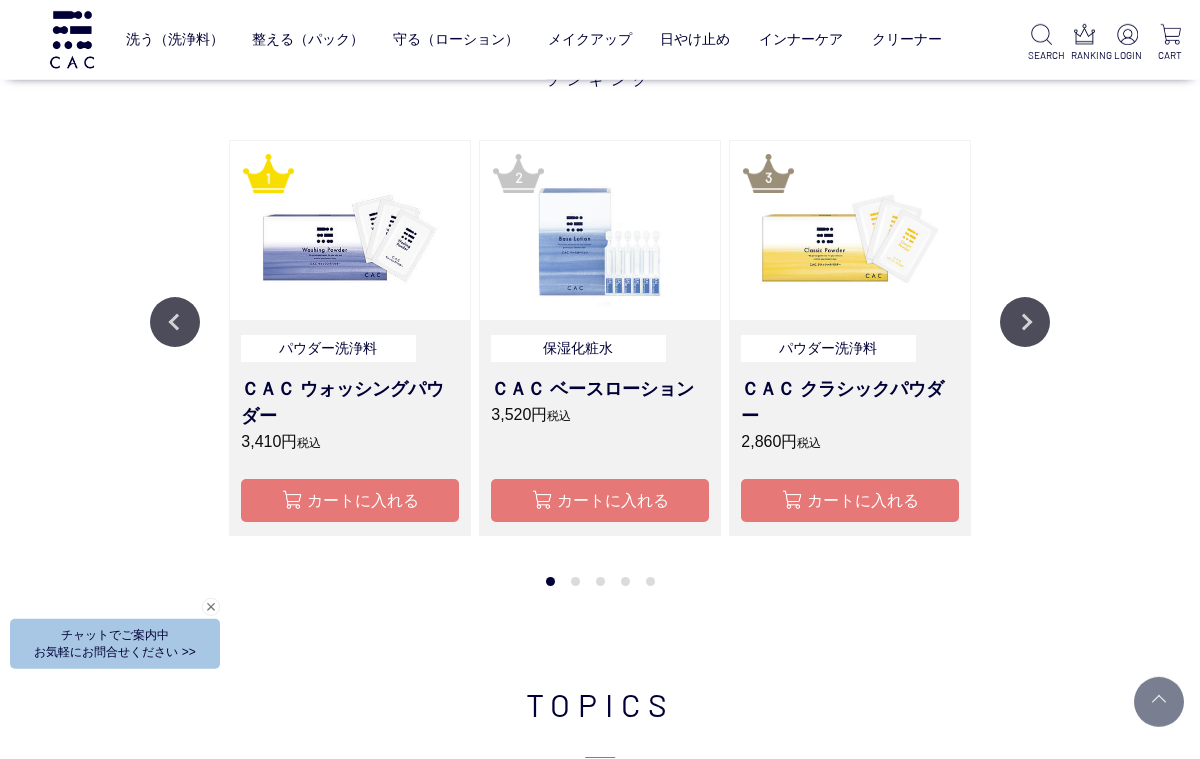 scroll, scrollTop: 1519, scrollLeft: 0, axis: vertical 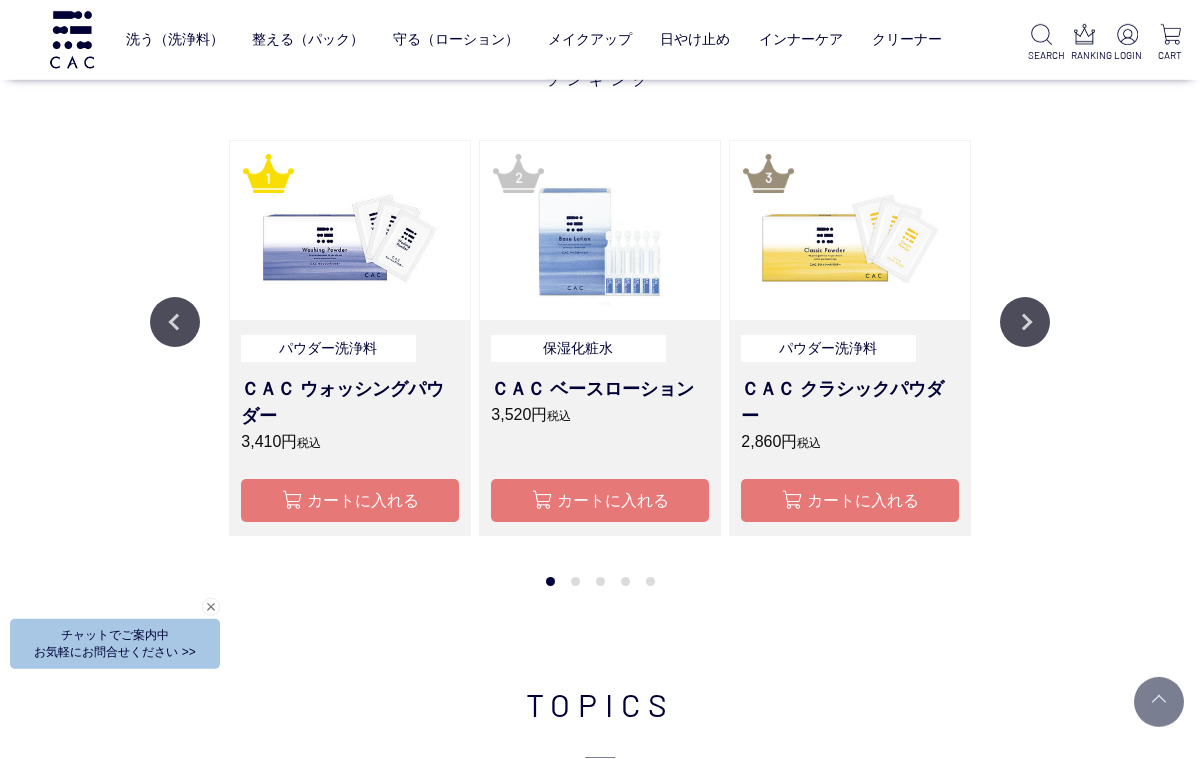 click on "Next" at bounding box center (1025, 322) 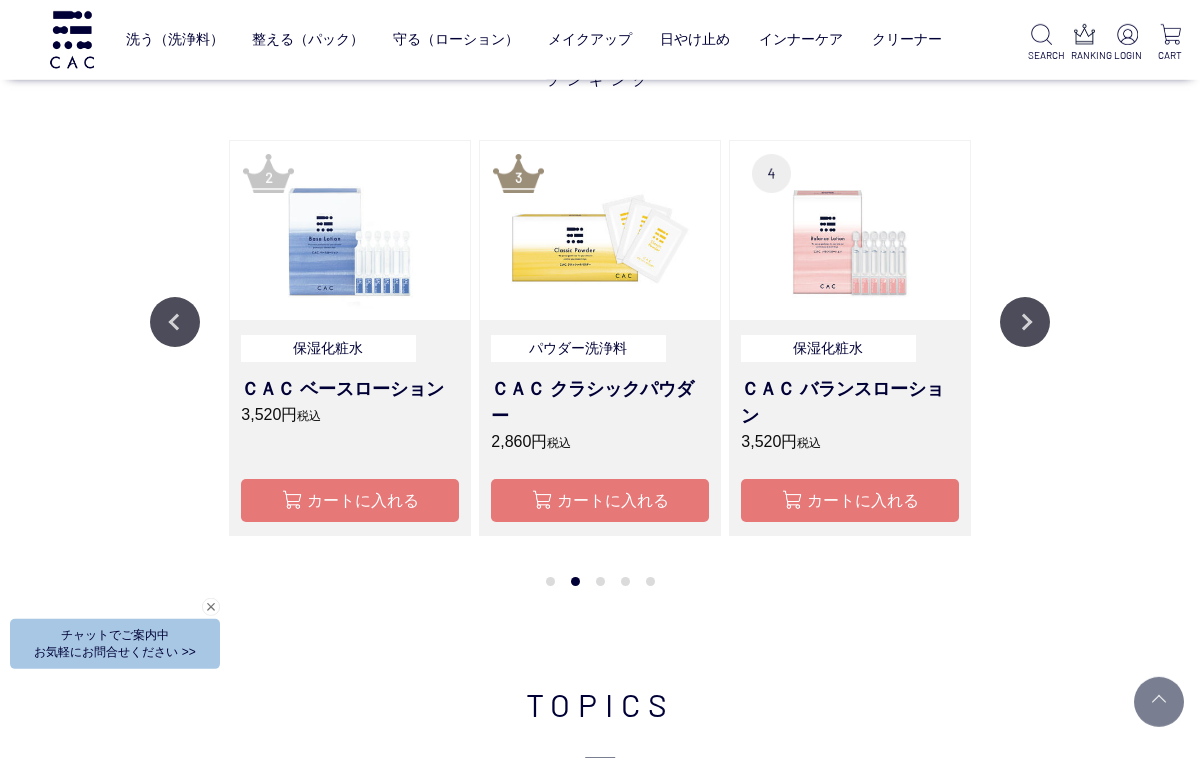 click on "Next" at bounding box center [1025, 322] 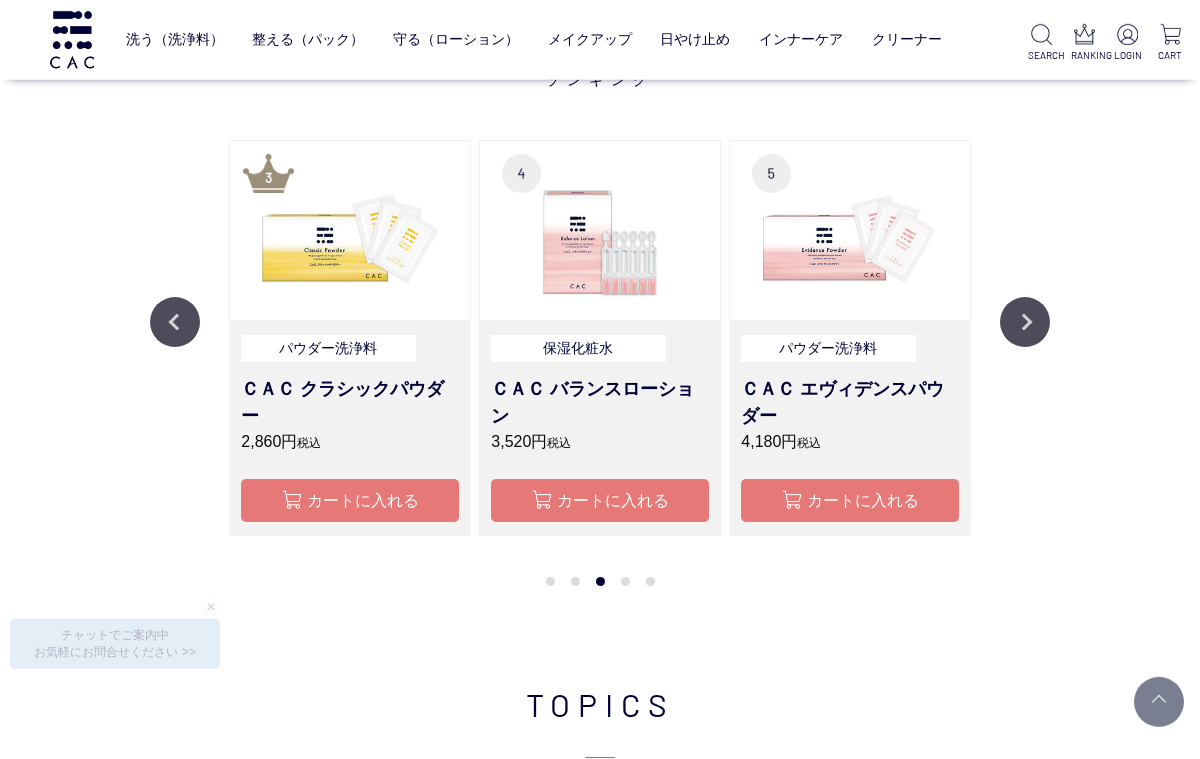 click on "Next" at bounding box center [1025, 322] 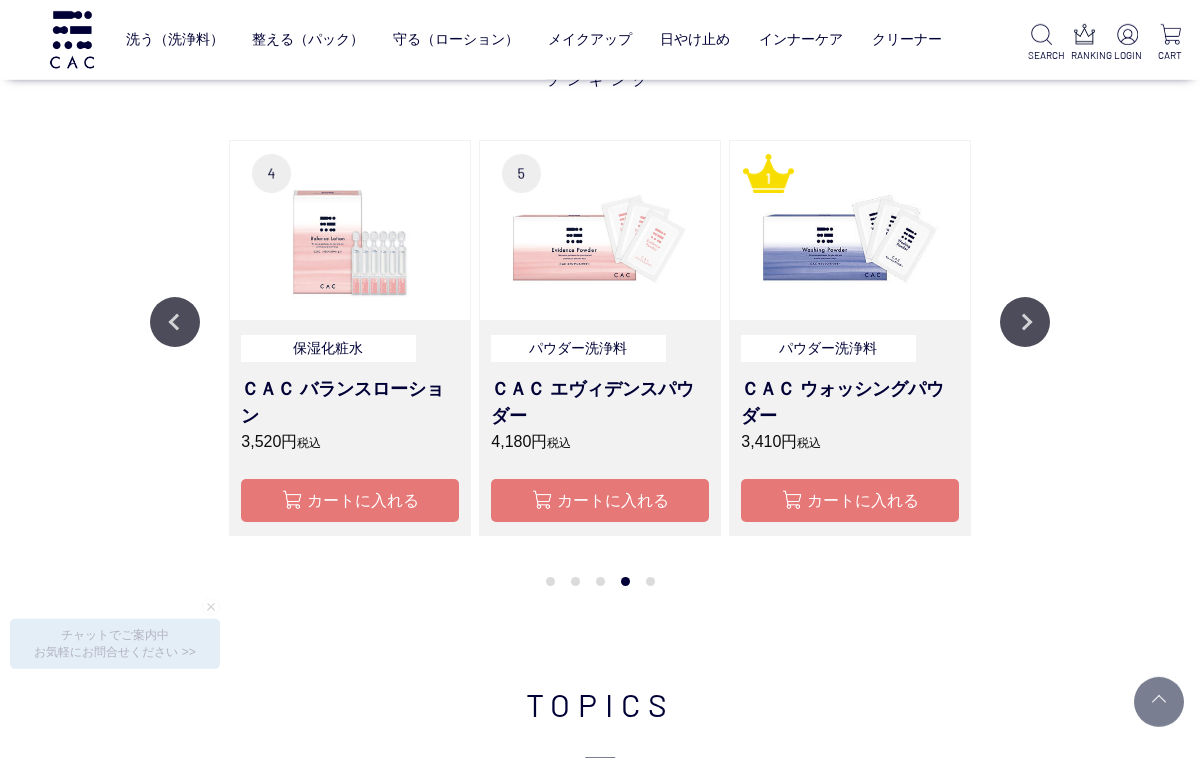 click on "Next" at bounding box center (1025, 322) 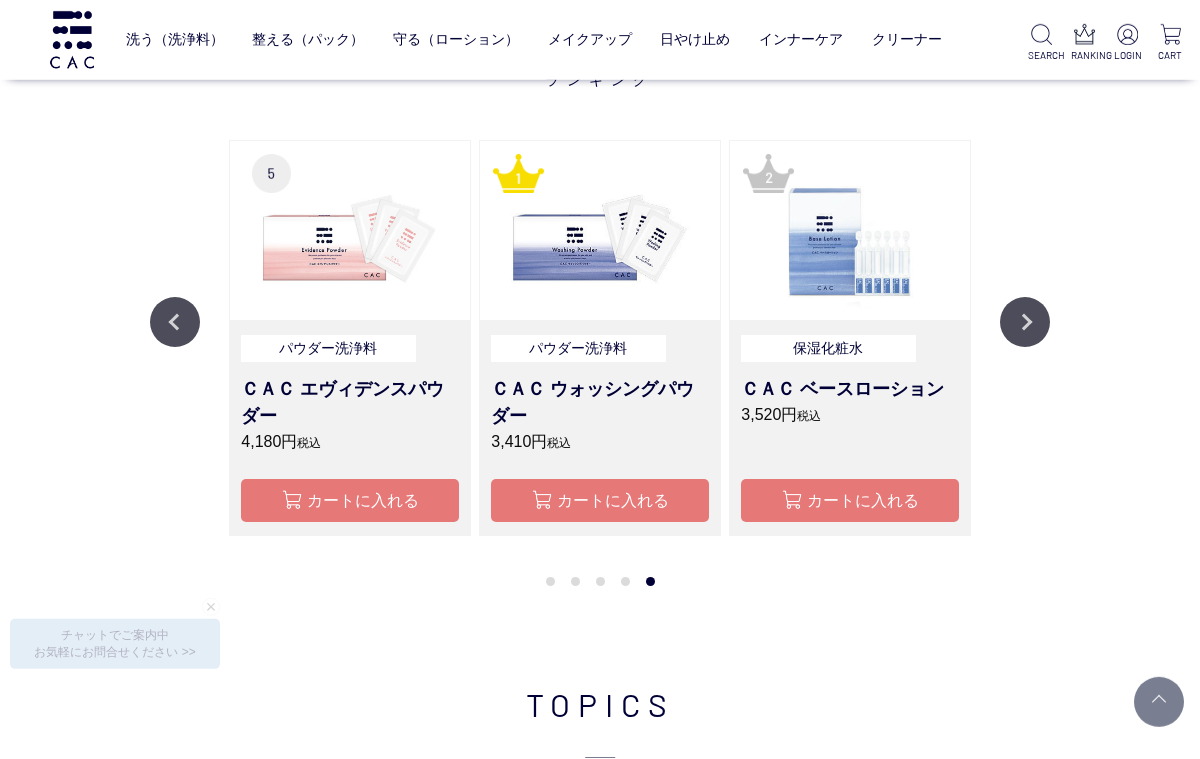 click on "Next" at bounding box center (1025, 322) 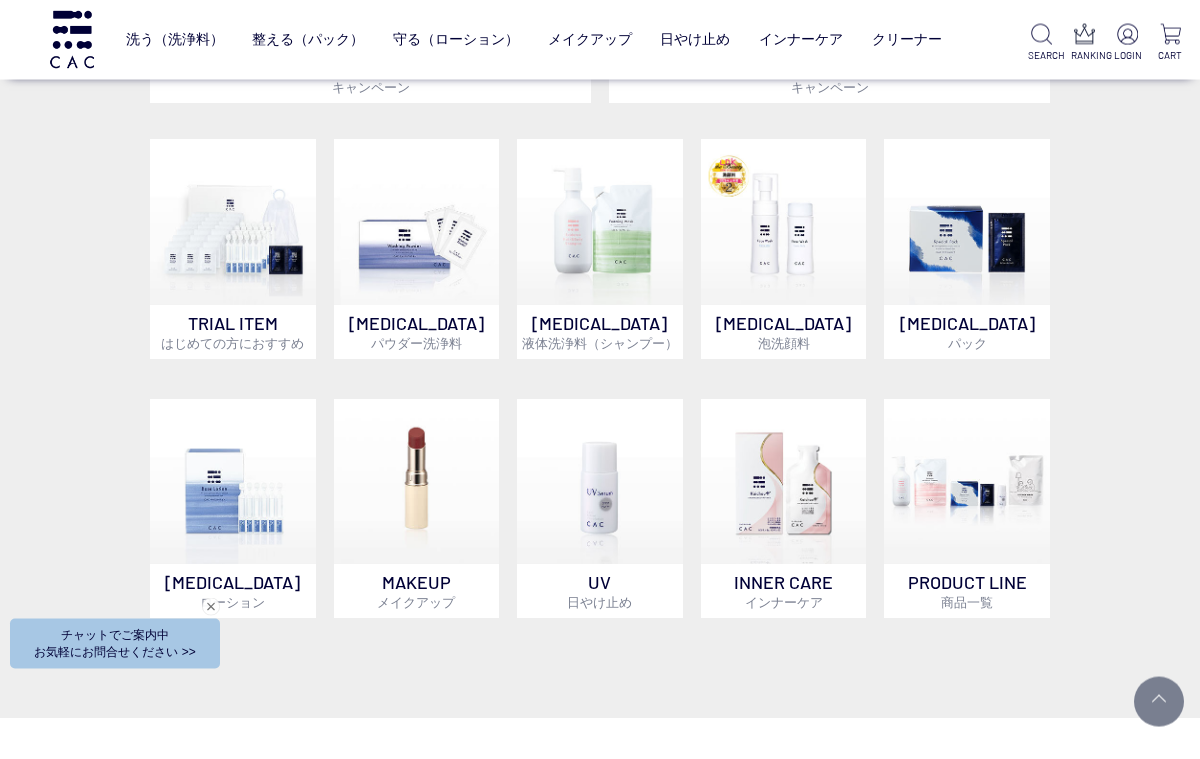 scroll, scrollTop: 664, scrollLeft: 0, axis: vertical 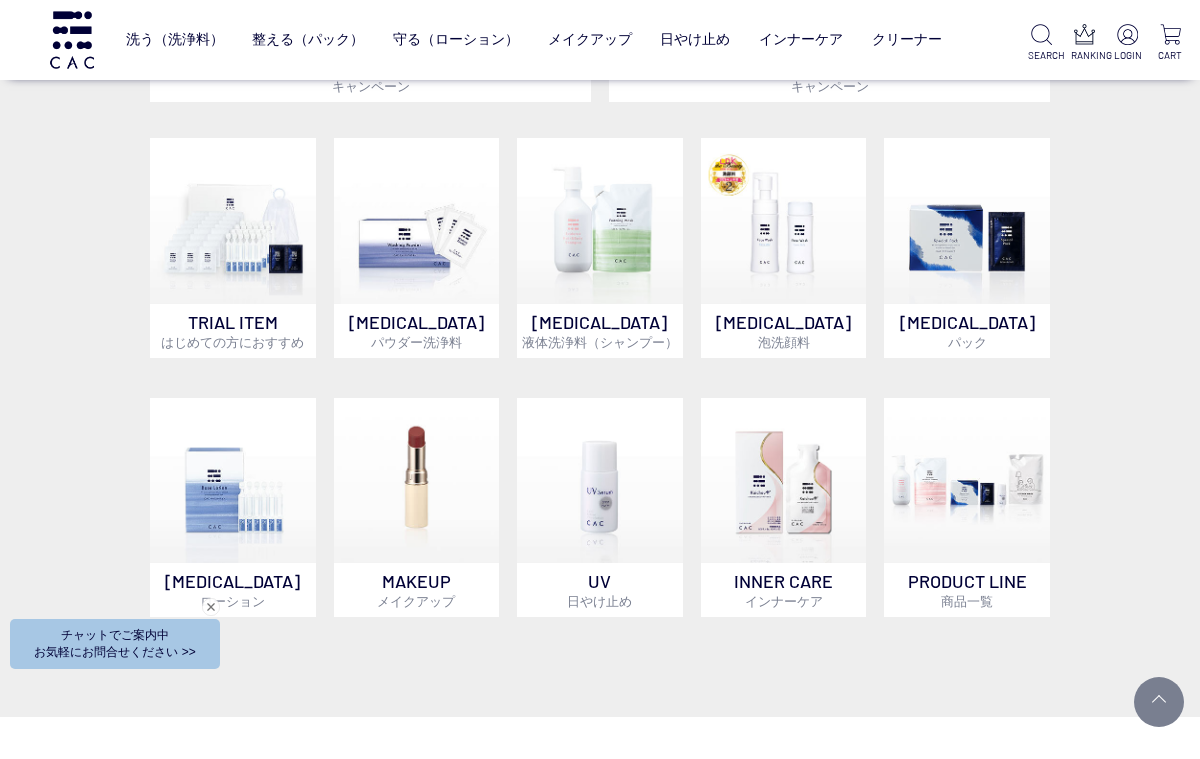 click at bounding box center [1127, 34] 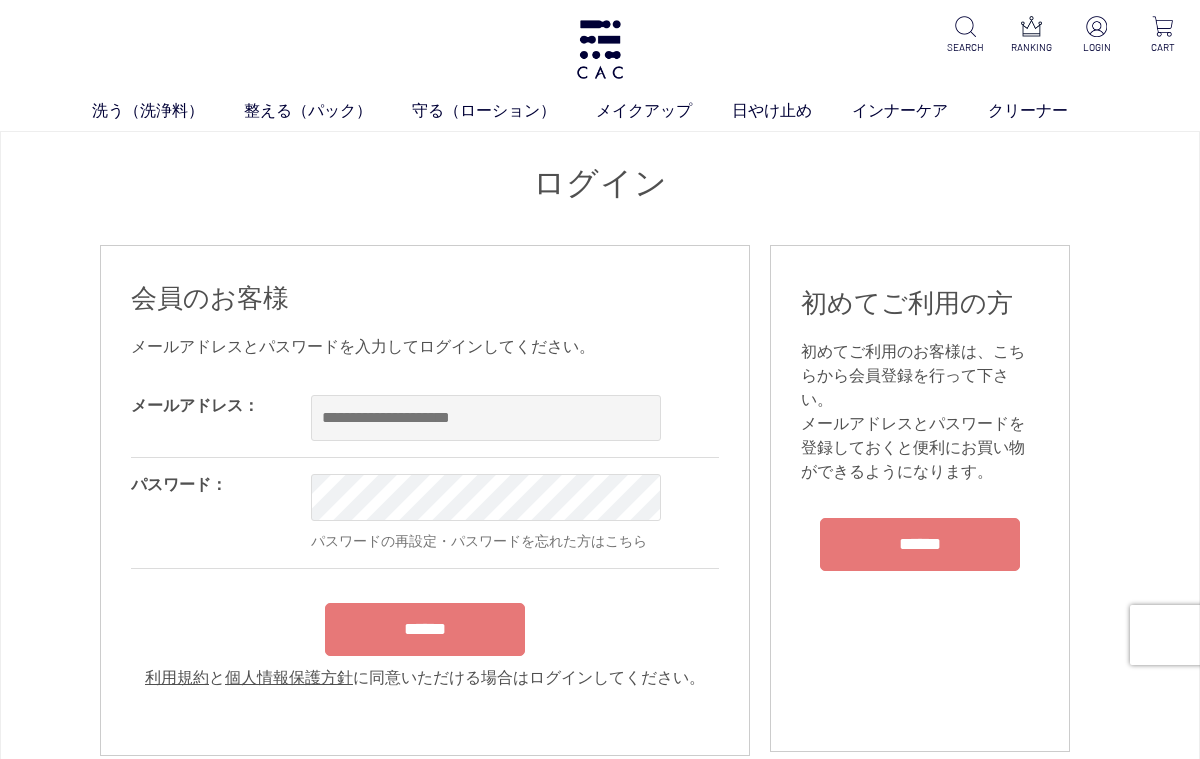scroll, scrollTop: 0, scrollLeft: 0, axis: both 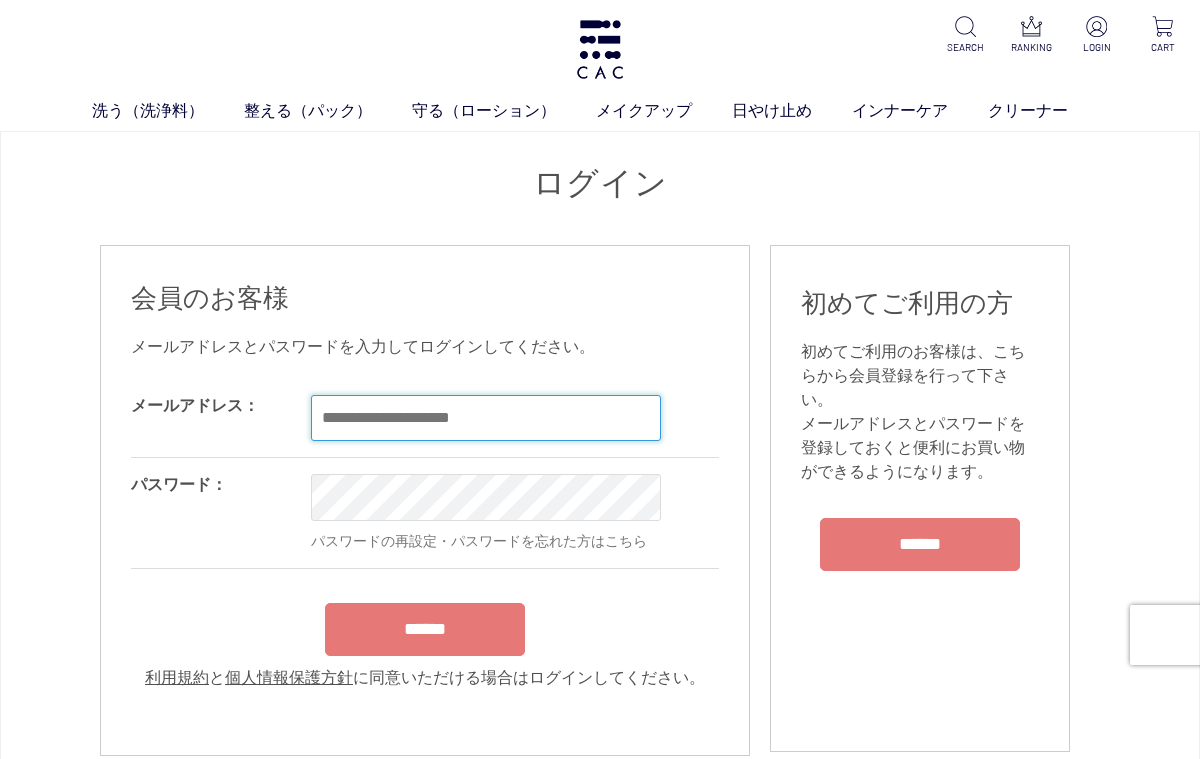 click at bounding box center [486, 418] 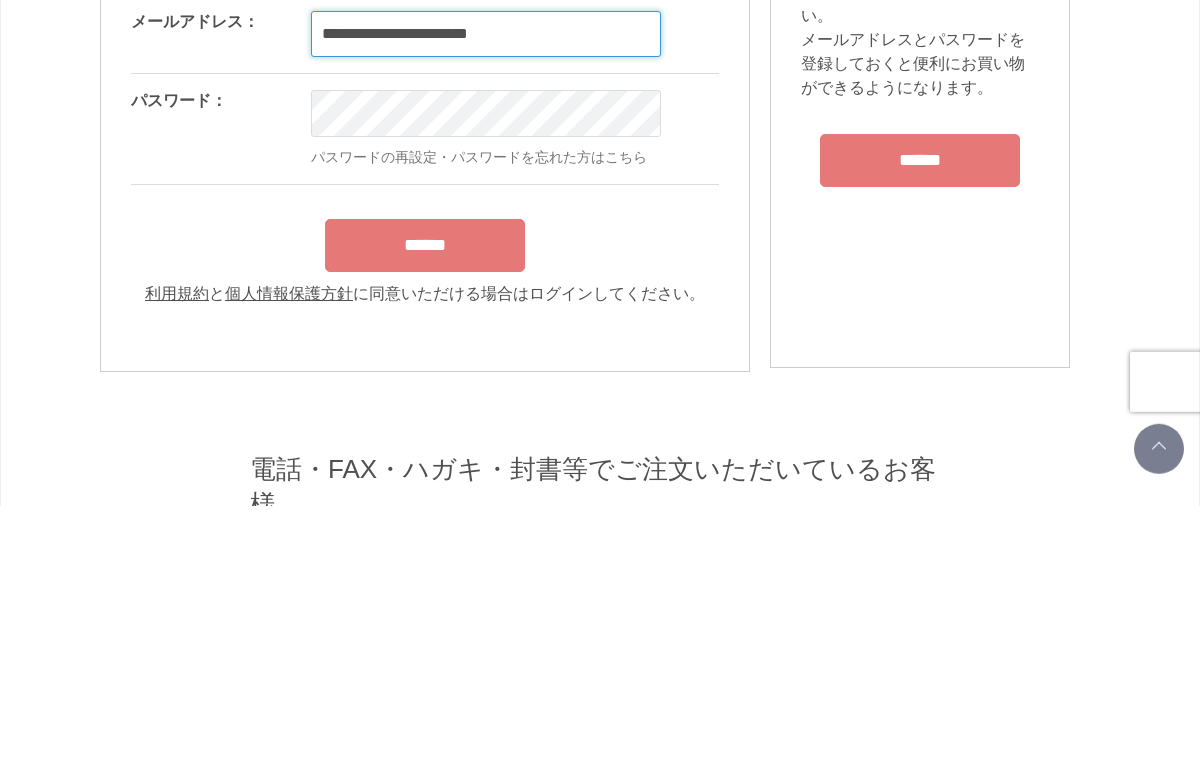 type on "**********" 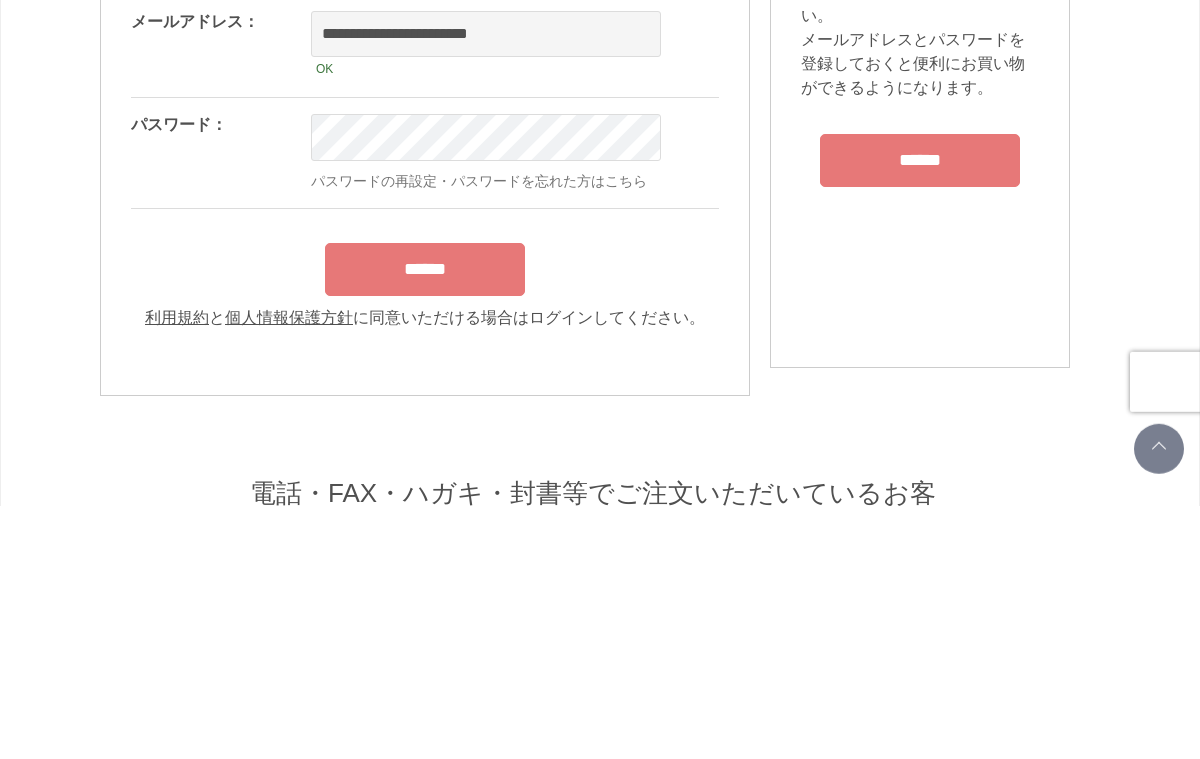 click on "**********" at bounding box center (425, 415) 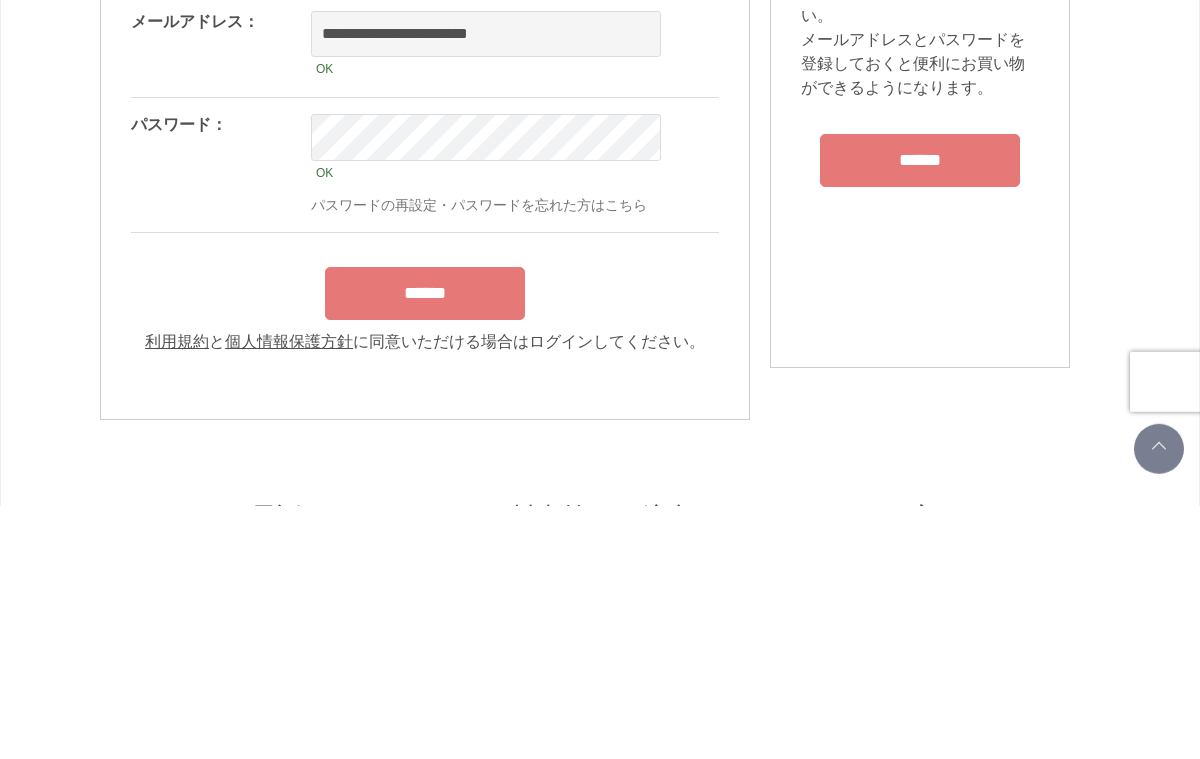 scroll, scrollTop: 253, scrollLeft: 0, axis: vertical 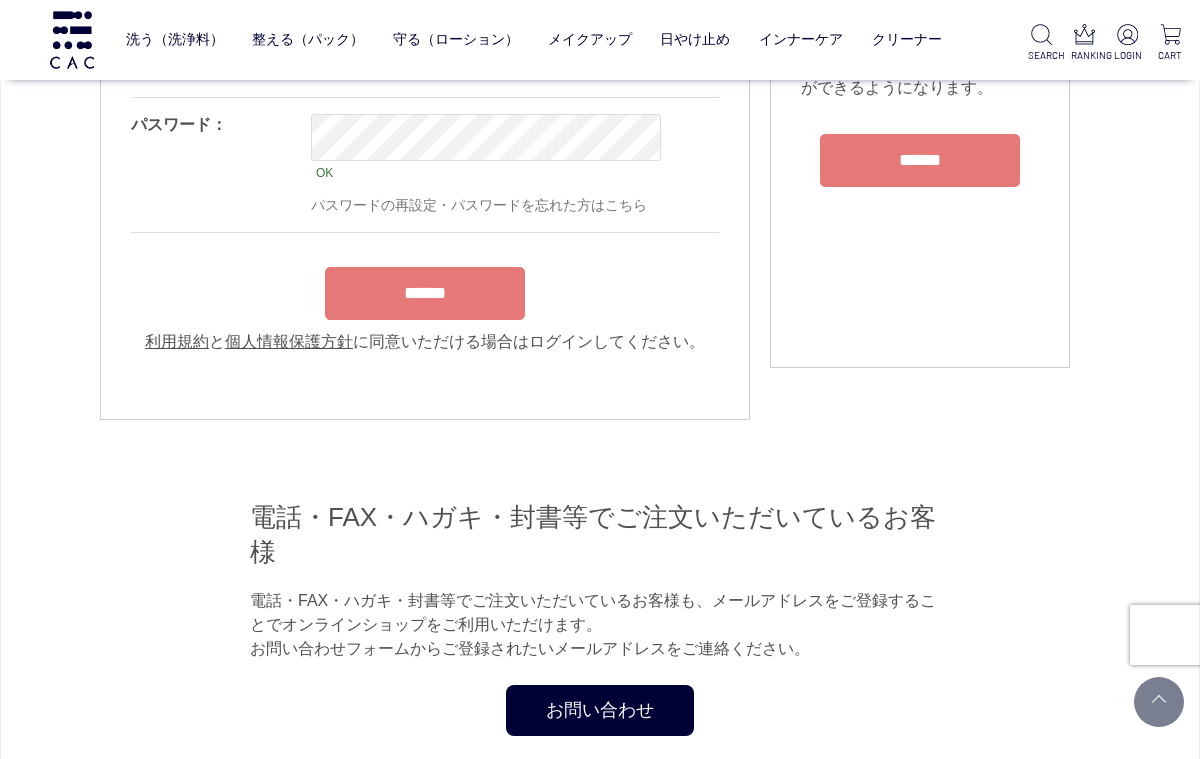 click on "******" at bounding box center (425, 293) 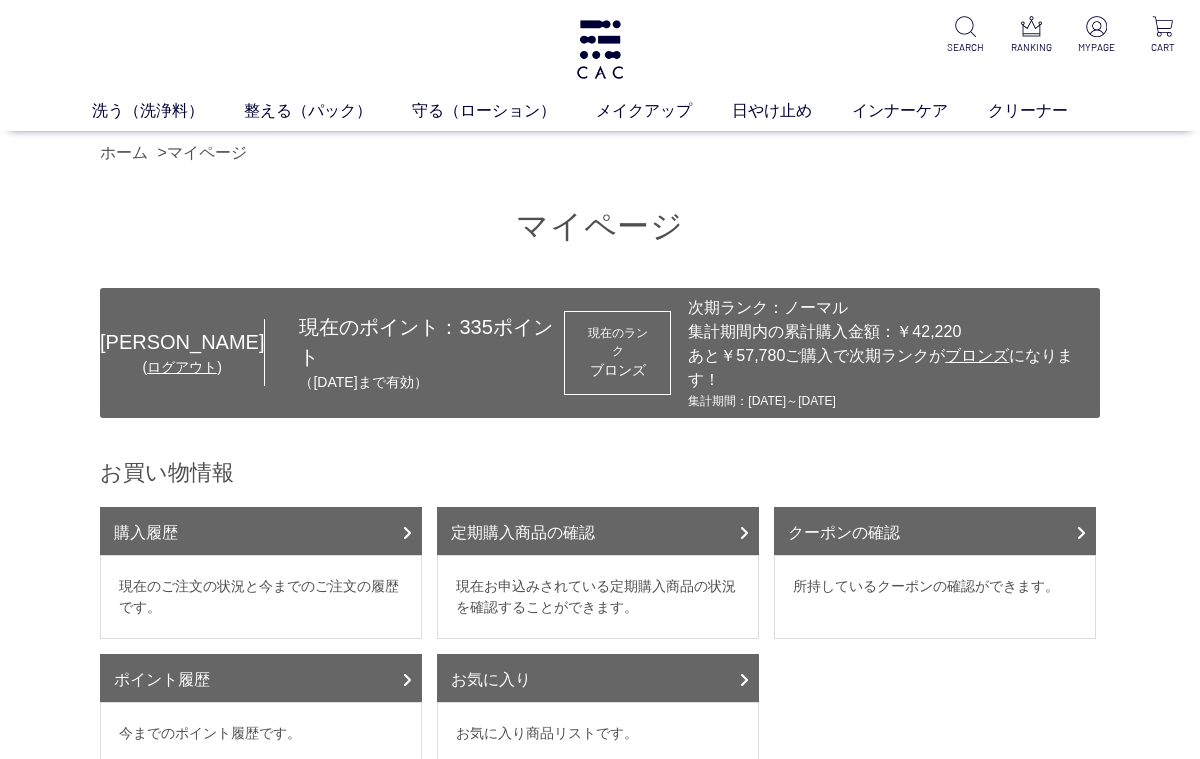 scroll, scrollTop: 0, scrollLeft: 0, axis: both 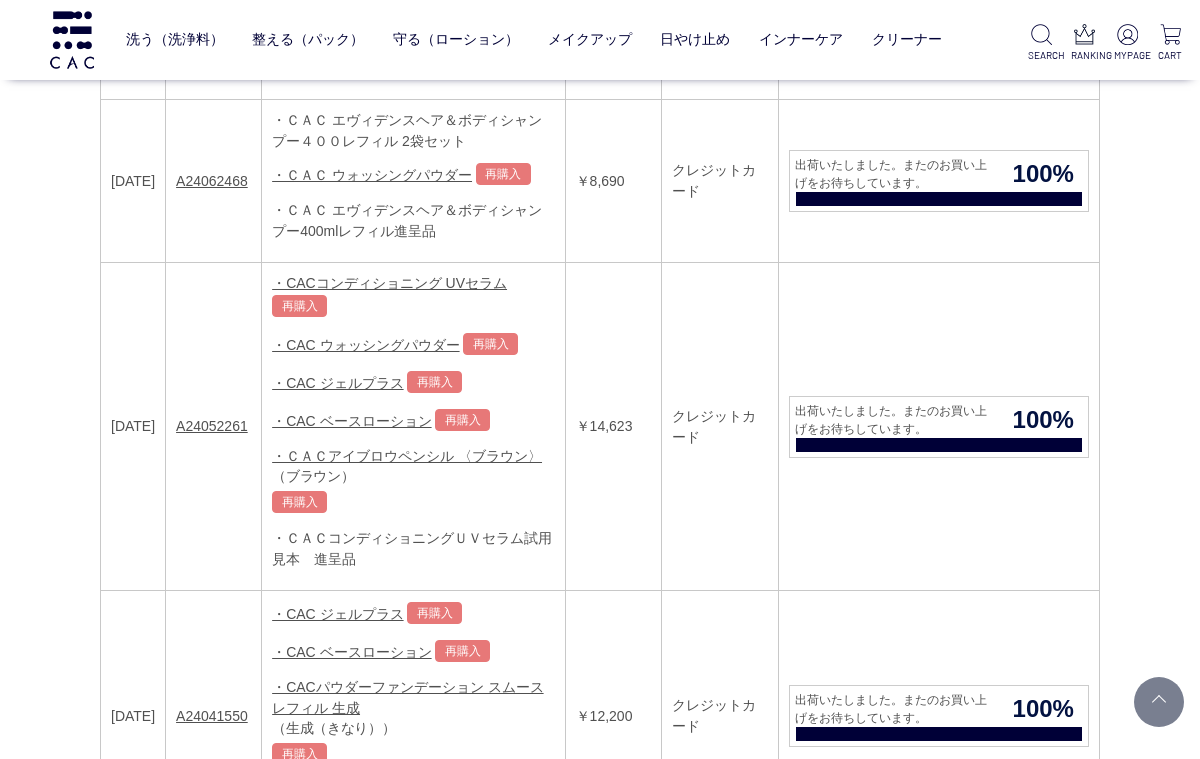 click on "再購入" at bounding box center [299, 502] 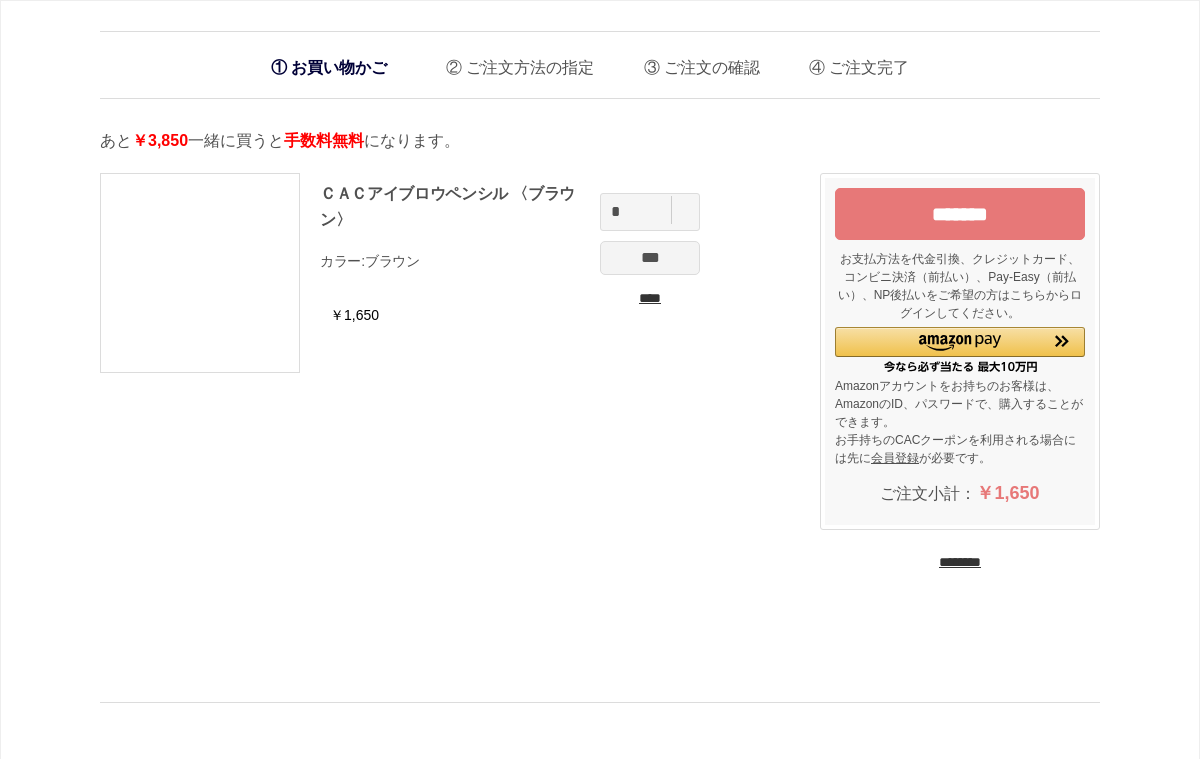 scroll, scrollTop: 0, scrollLeft: 0, axis: both 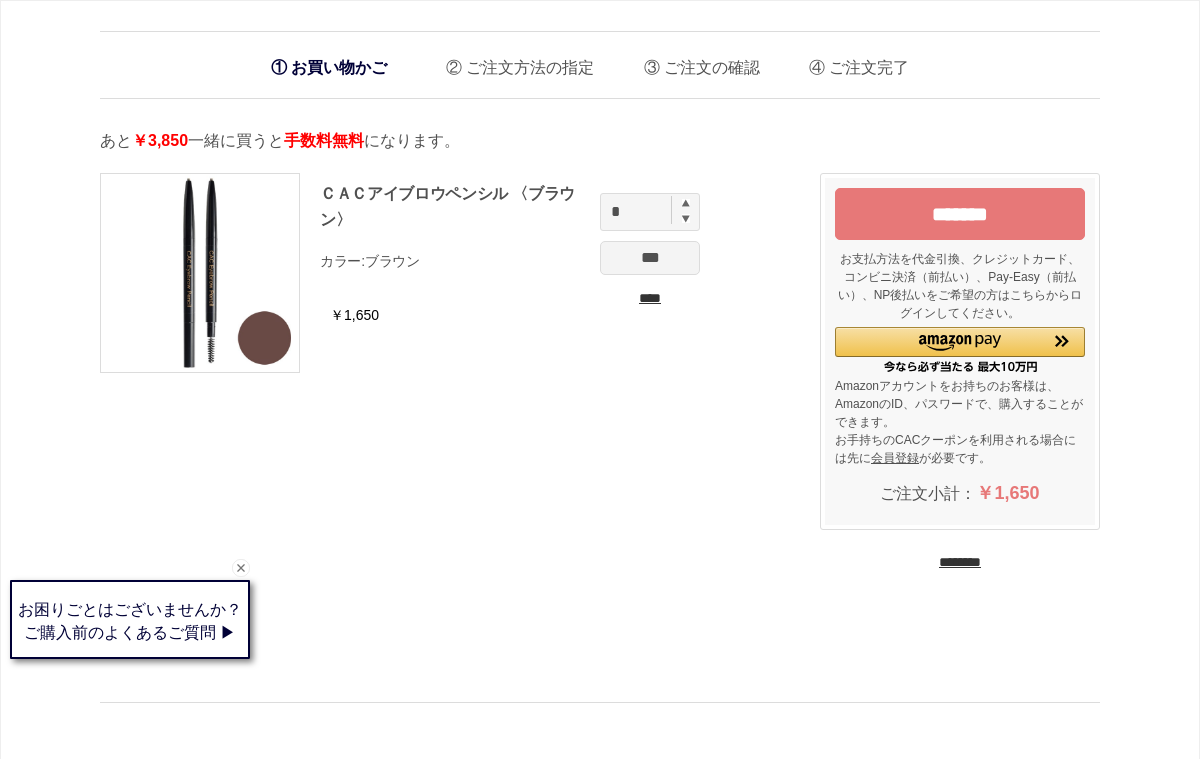click on "********" at bounding box center [960, 562] 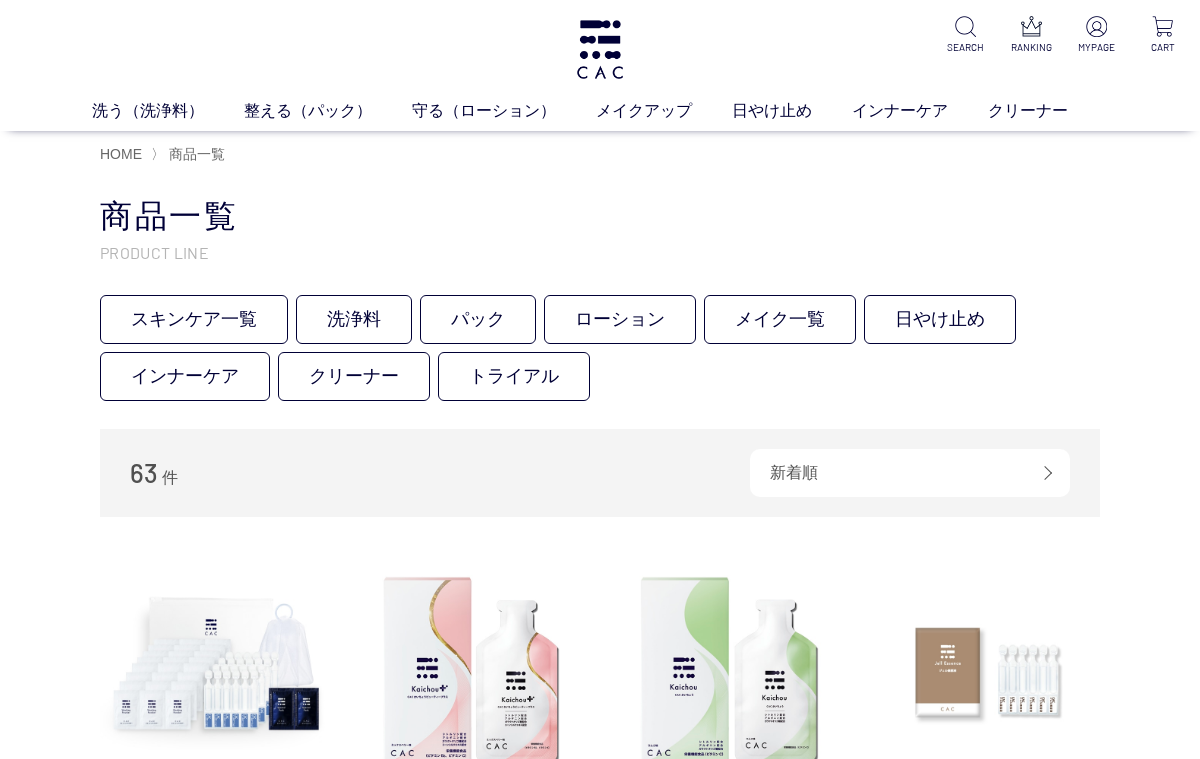 scroll, scrollTop: 0, scrollLeft: 0, axis: both 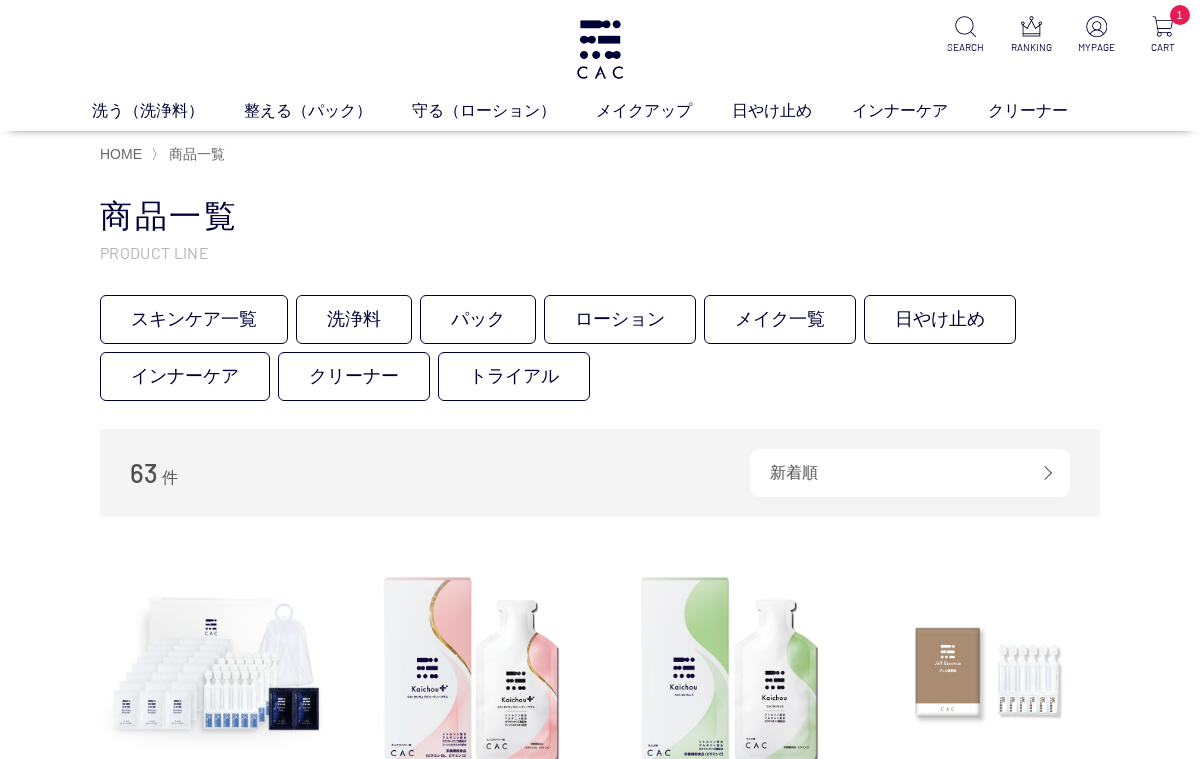 click at bounding box center [1096, 26] 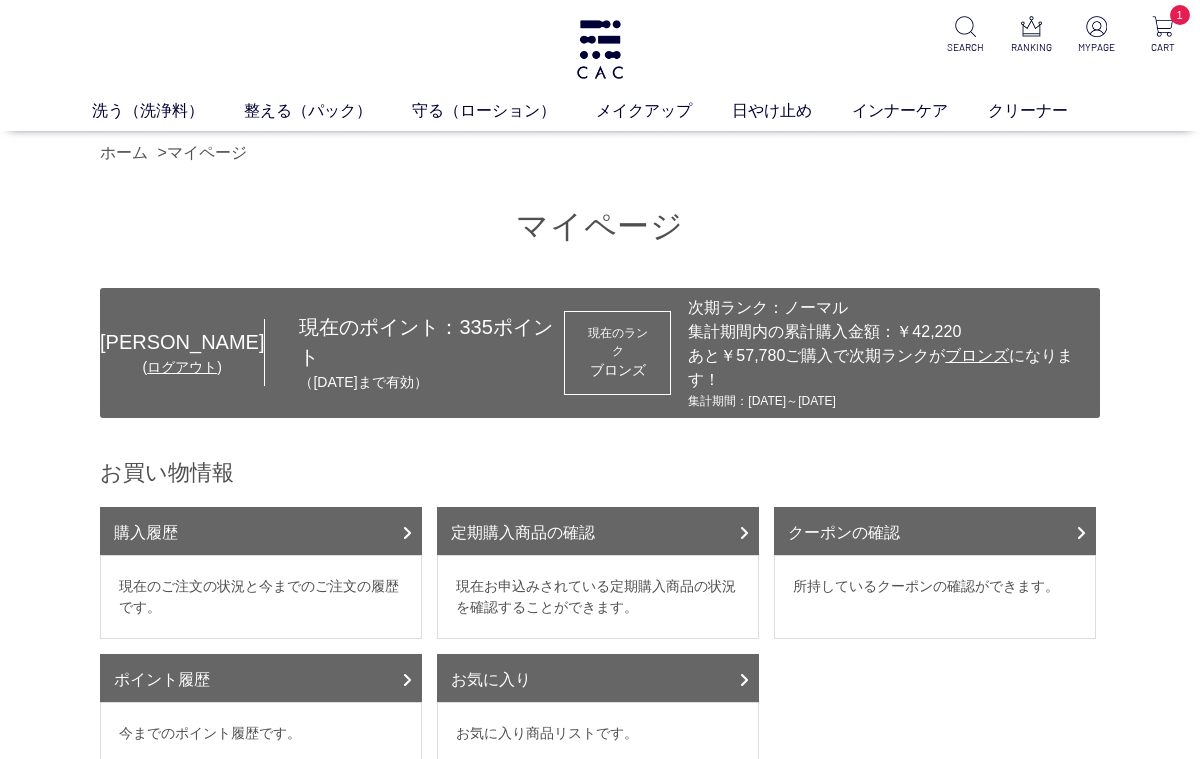 scroll, scrollTop: 0, scrollLeft: 0, axis: both 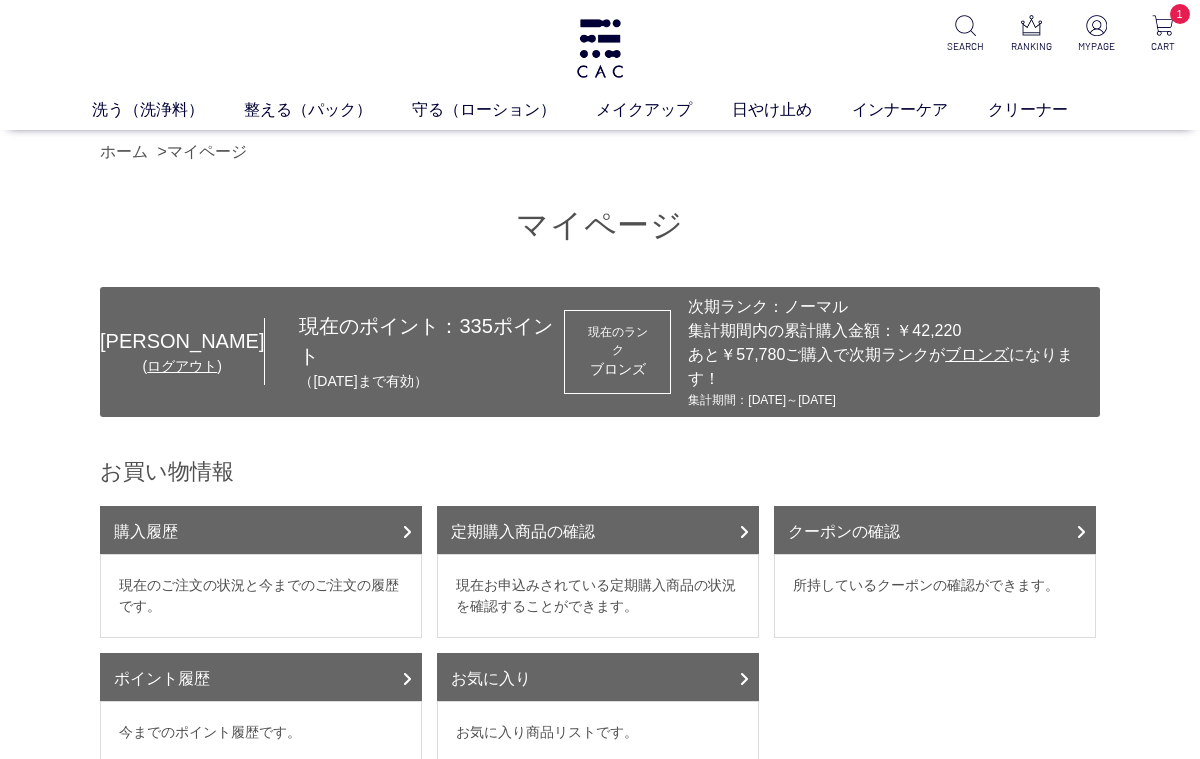 click on "現在のご注文の状況と今までのご注文の履歴です。" at bounding box center (261, 596) 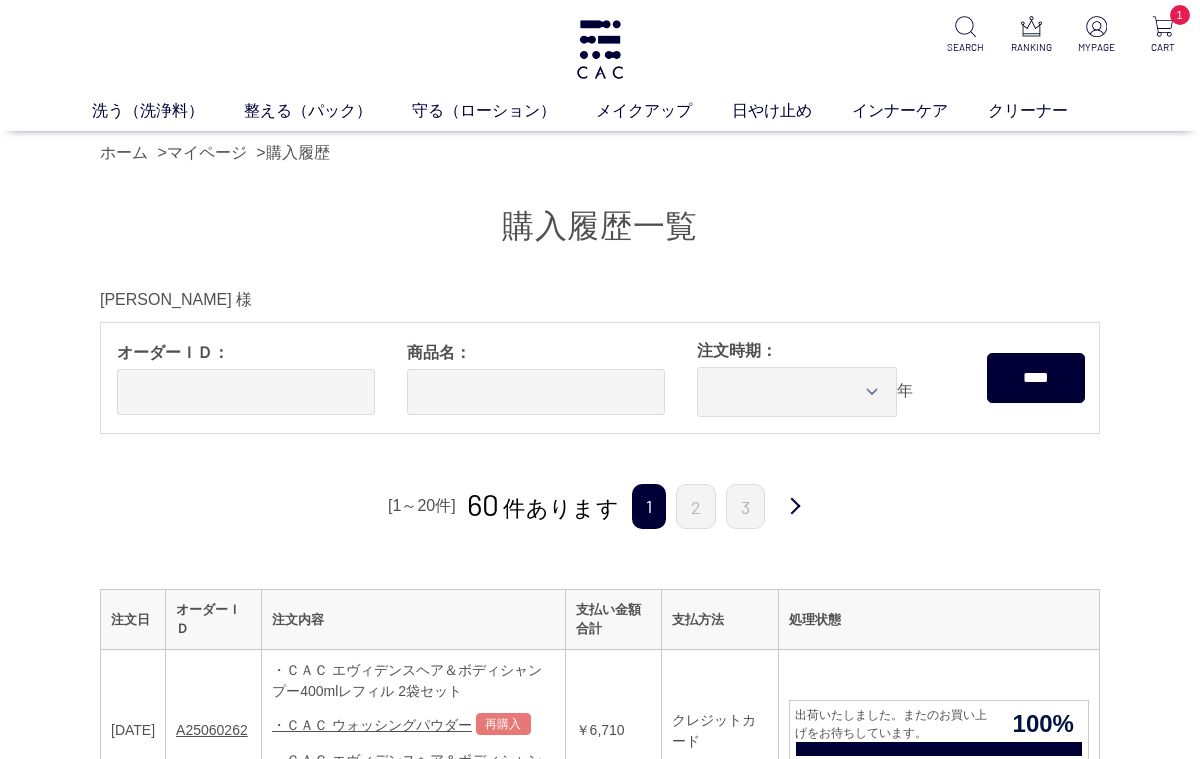 scroll, scrollTop: 0, scrollLeft: 0, axis: both 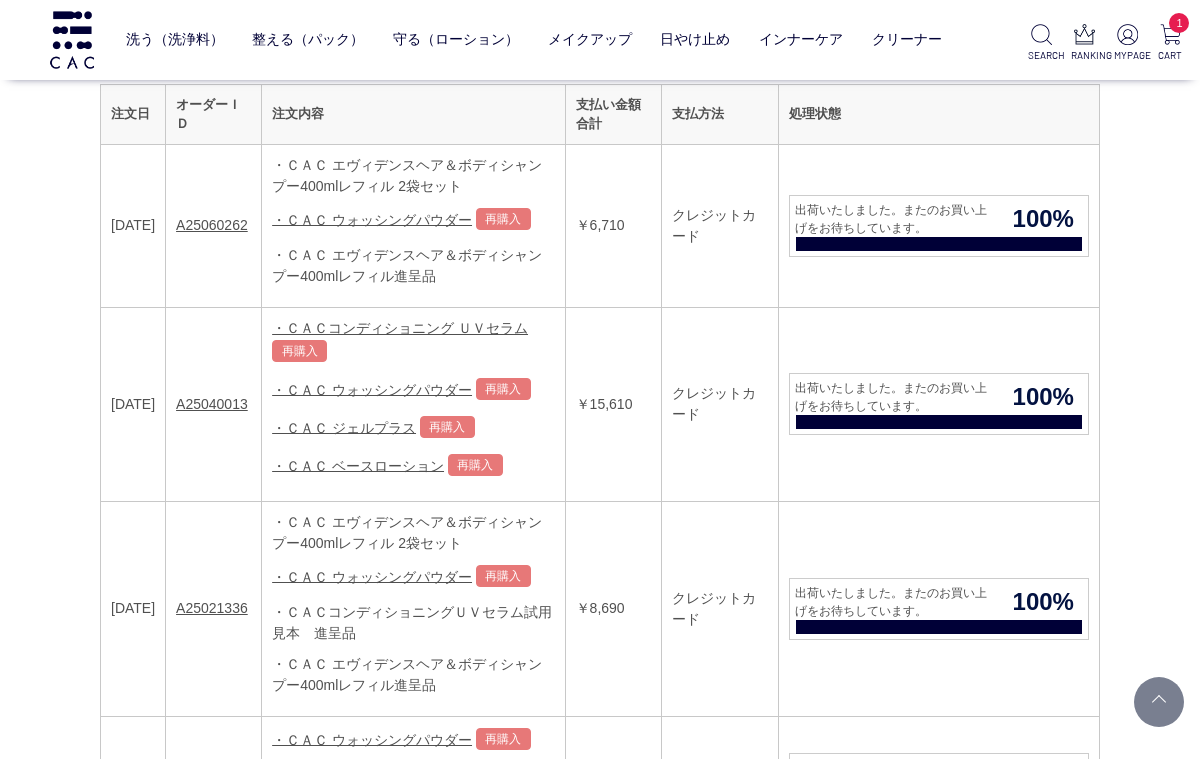 click on "再購入" at bounding box center [503, 219] 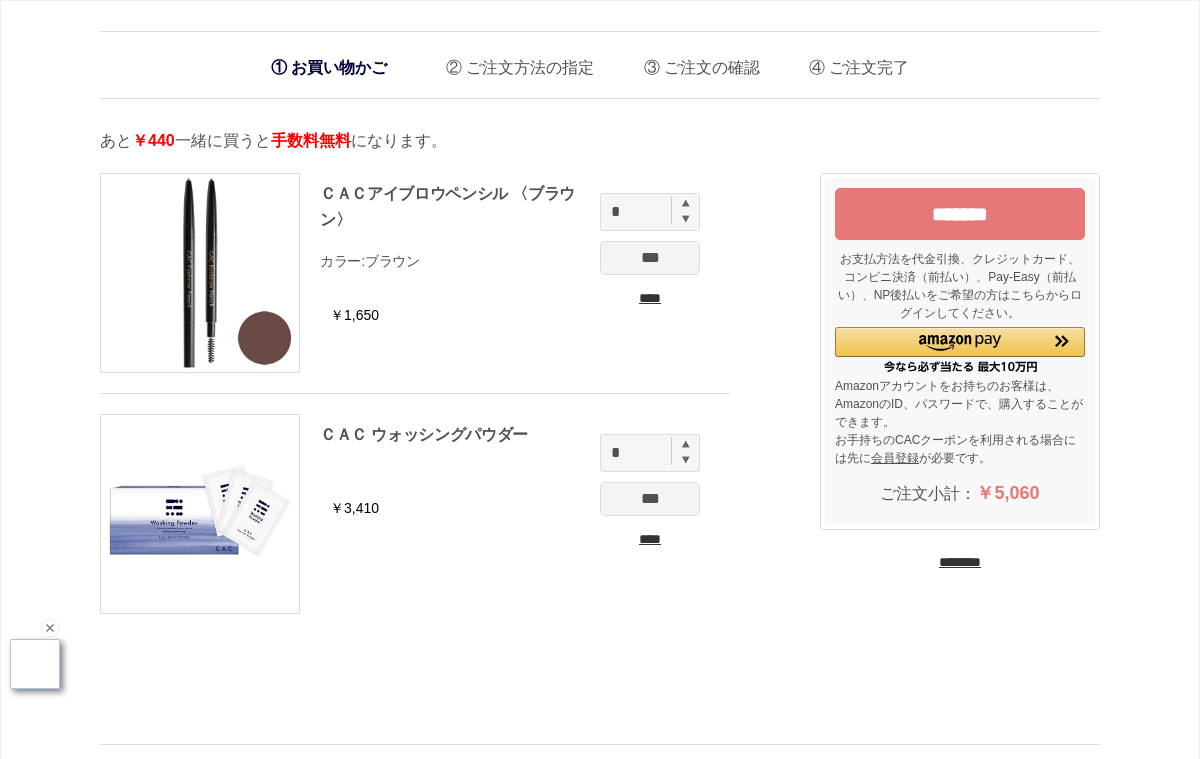 scroll, scrollTop: 0, scrollLeft: 0, axis: both 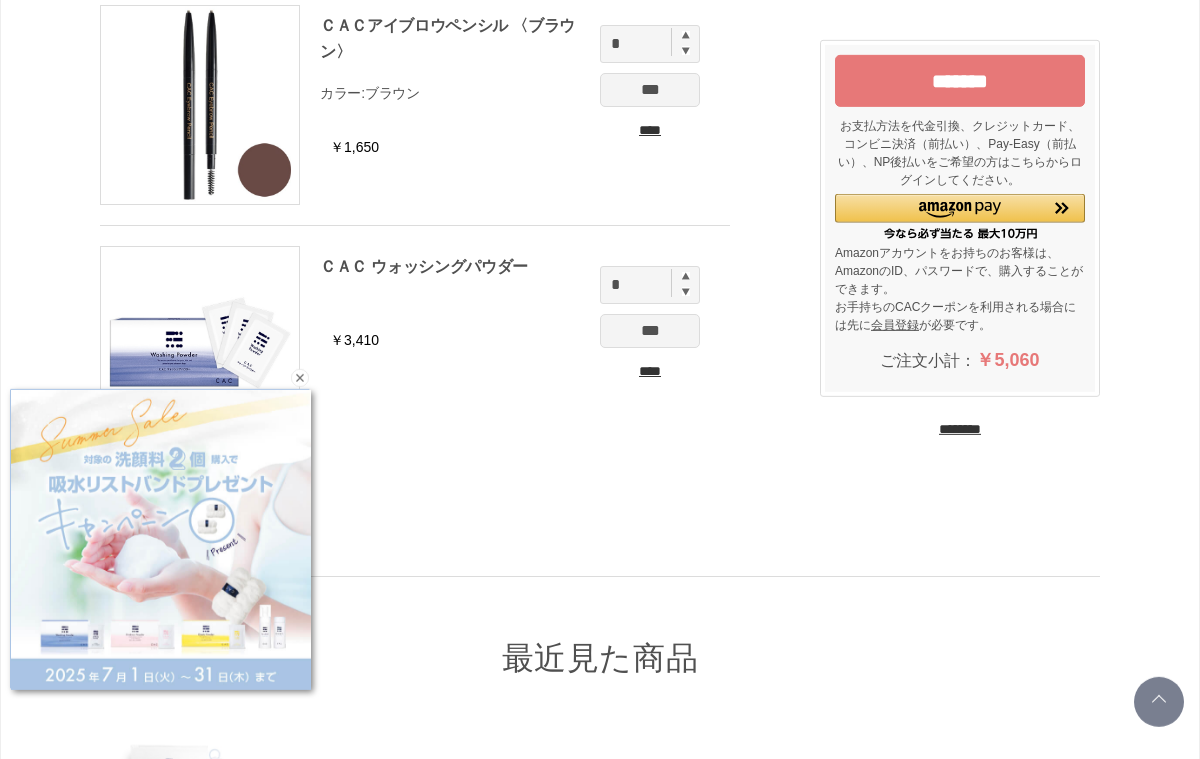 click on "********" at bounding box center [960, 429] 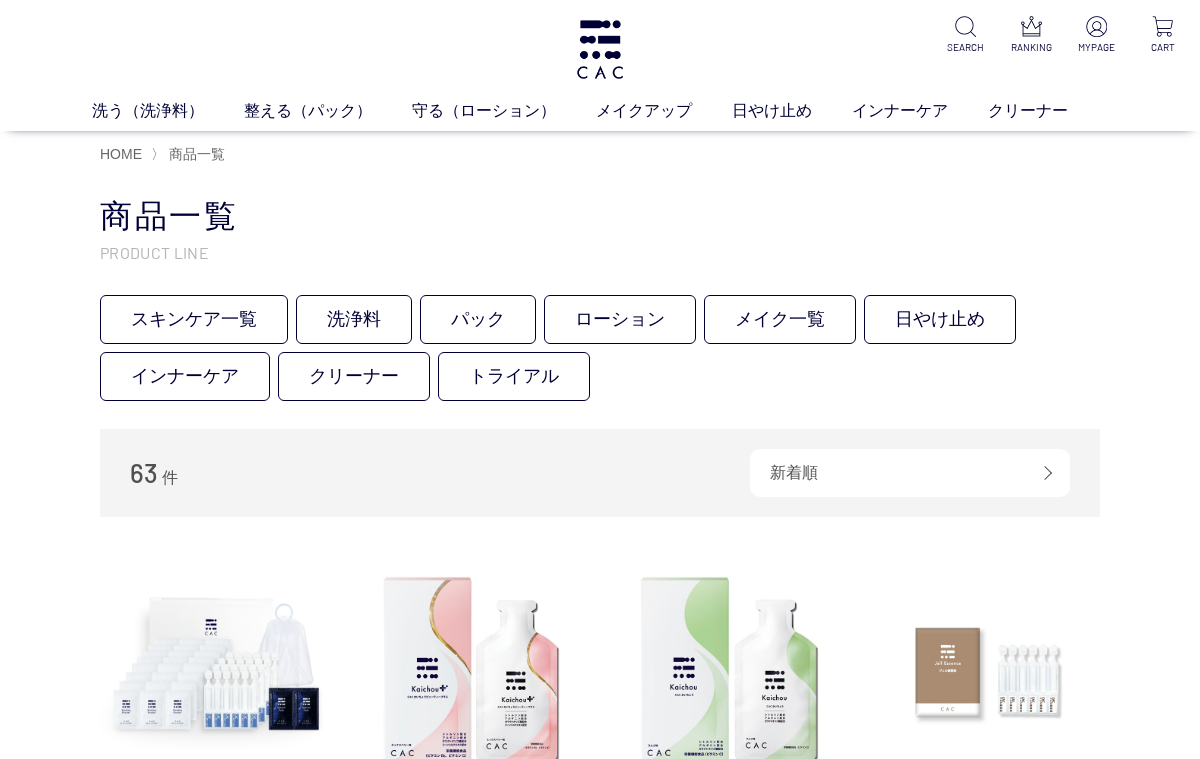 scroll, scrollTop: 0, scrollLeft: 0, axis: both 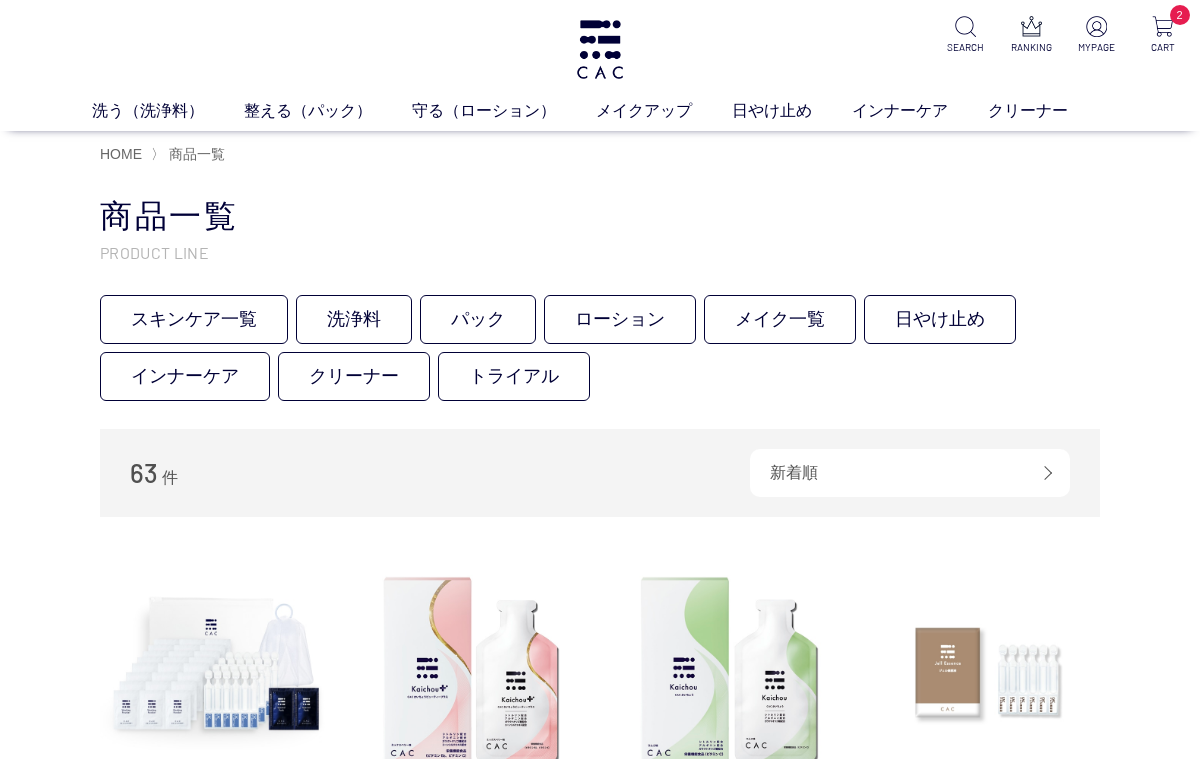 click at bounding box center [1096, 26] 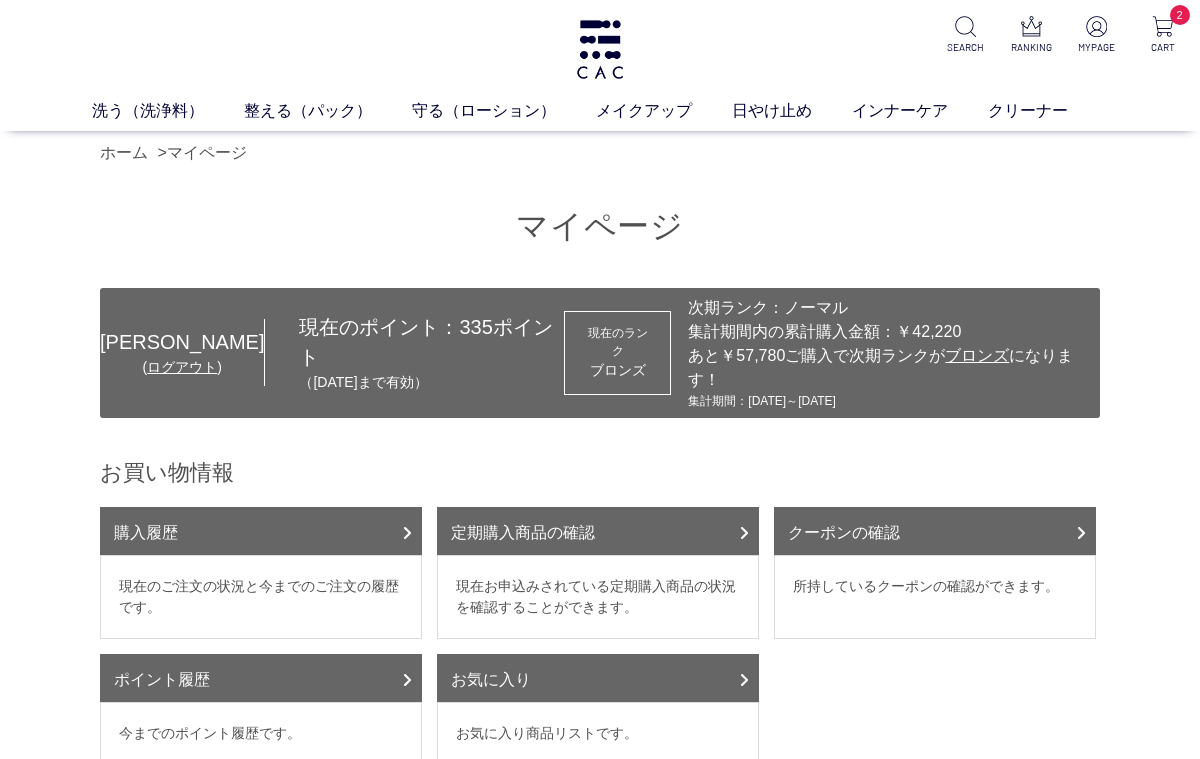 scroll, scrollTop: 0, scrollLeft: 0, axis: both 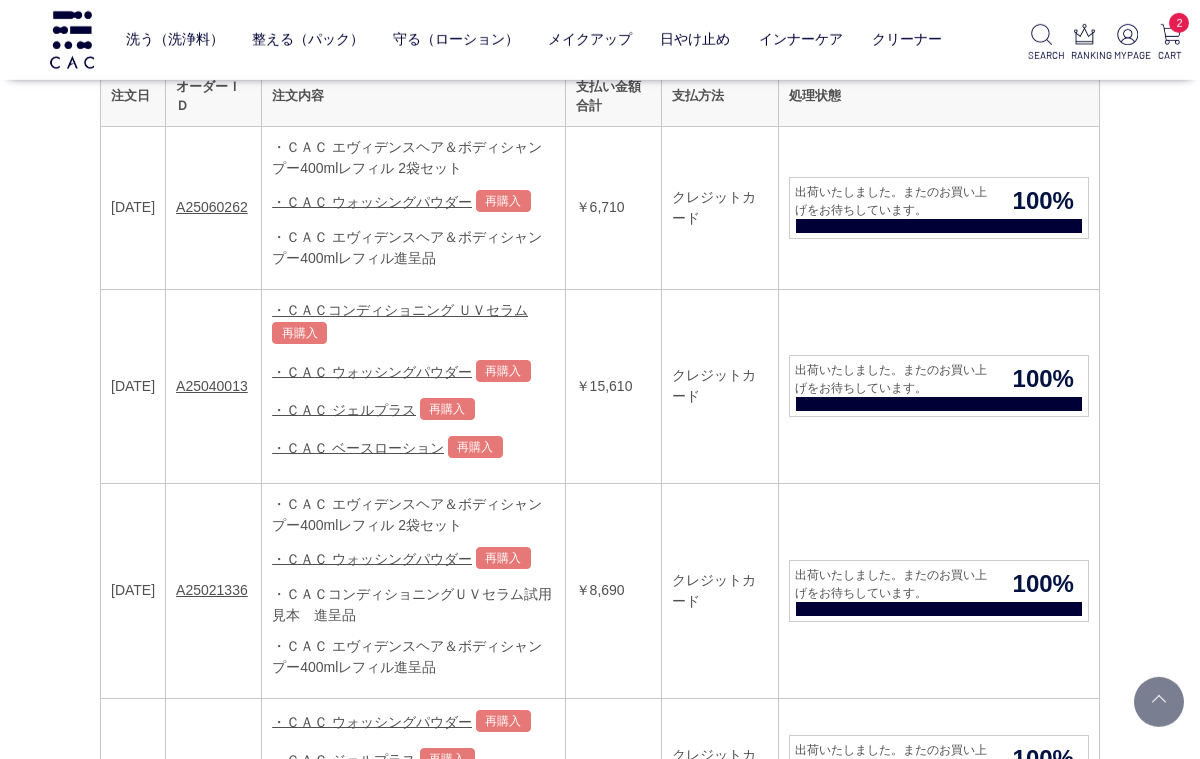 click on "再購入" at bounding box center (475, 447) 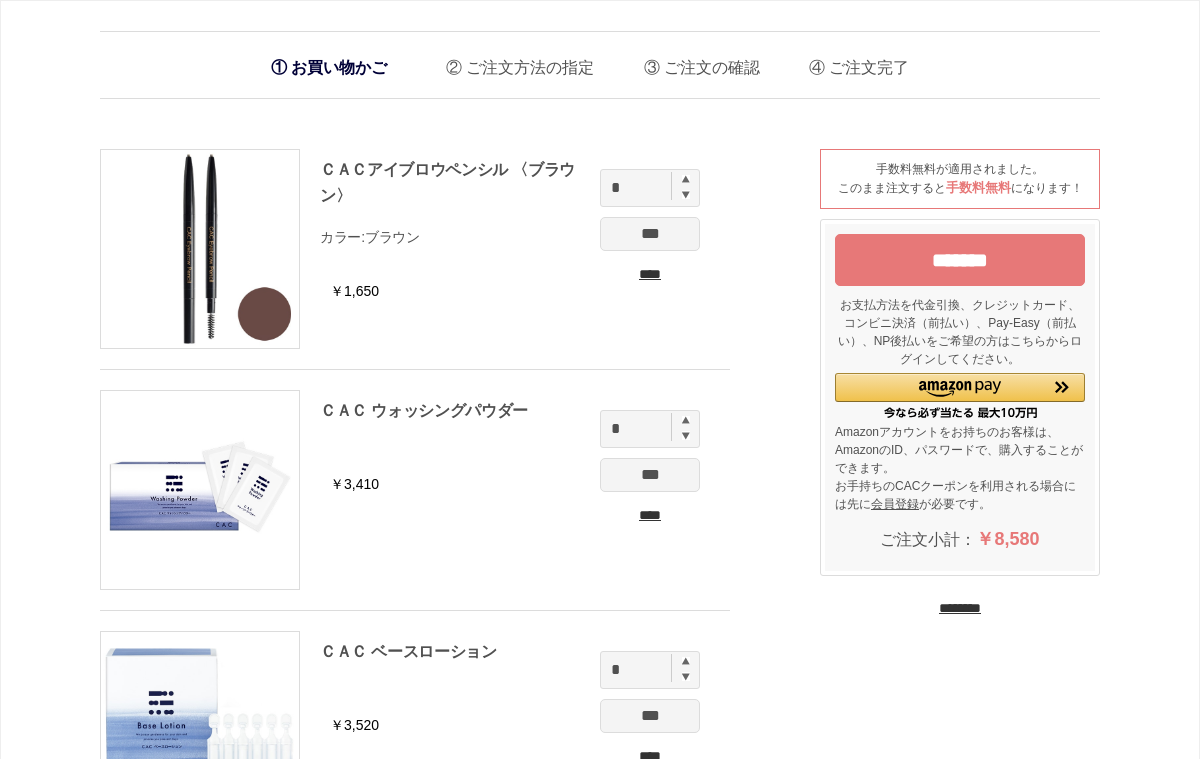 scroll, scrollTop: 0, scrollLeft: 0, axis: both 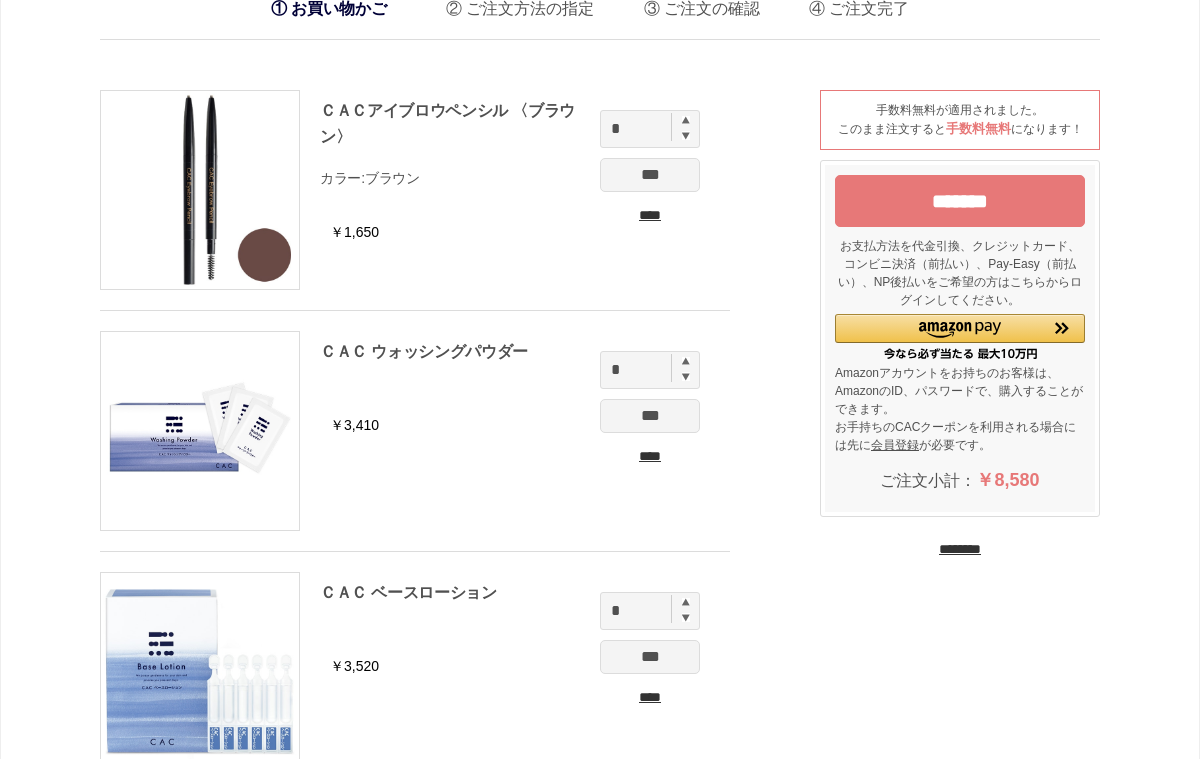 click on "********" at bounding box center (960, 549) 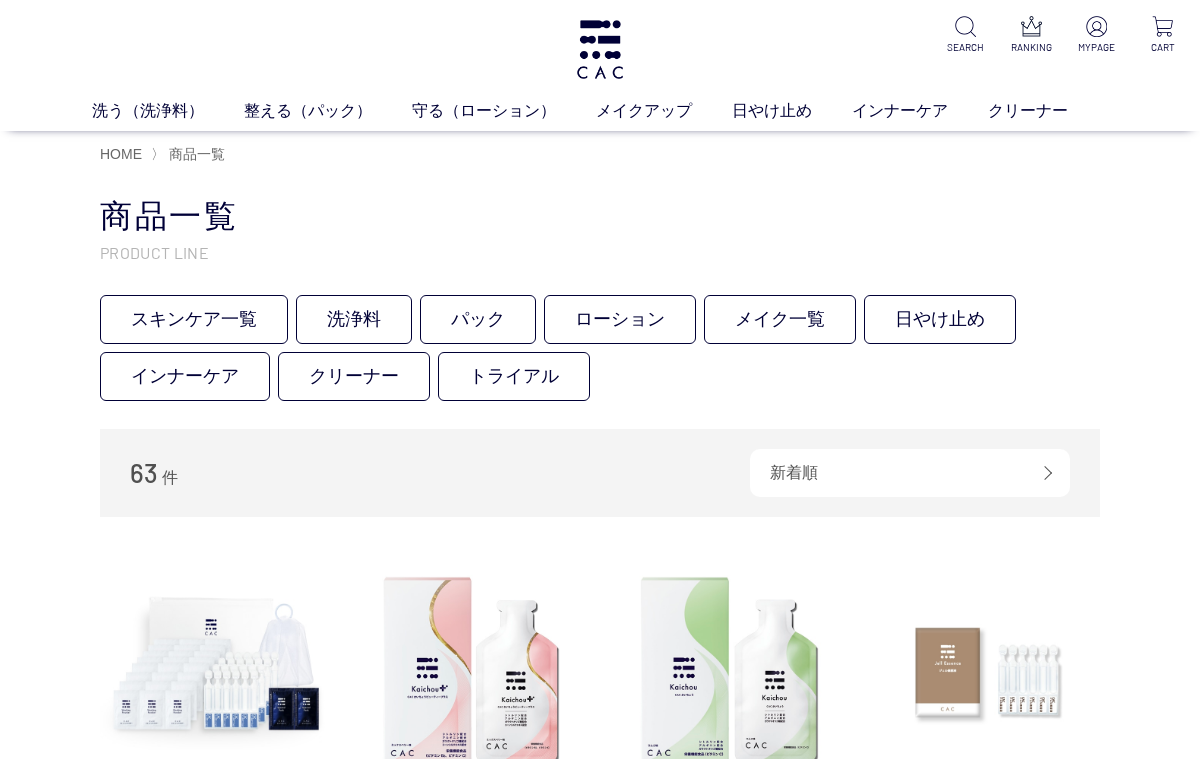 scroll, scrollTop: 0, scrollLeft: 0, axis: both 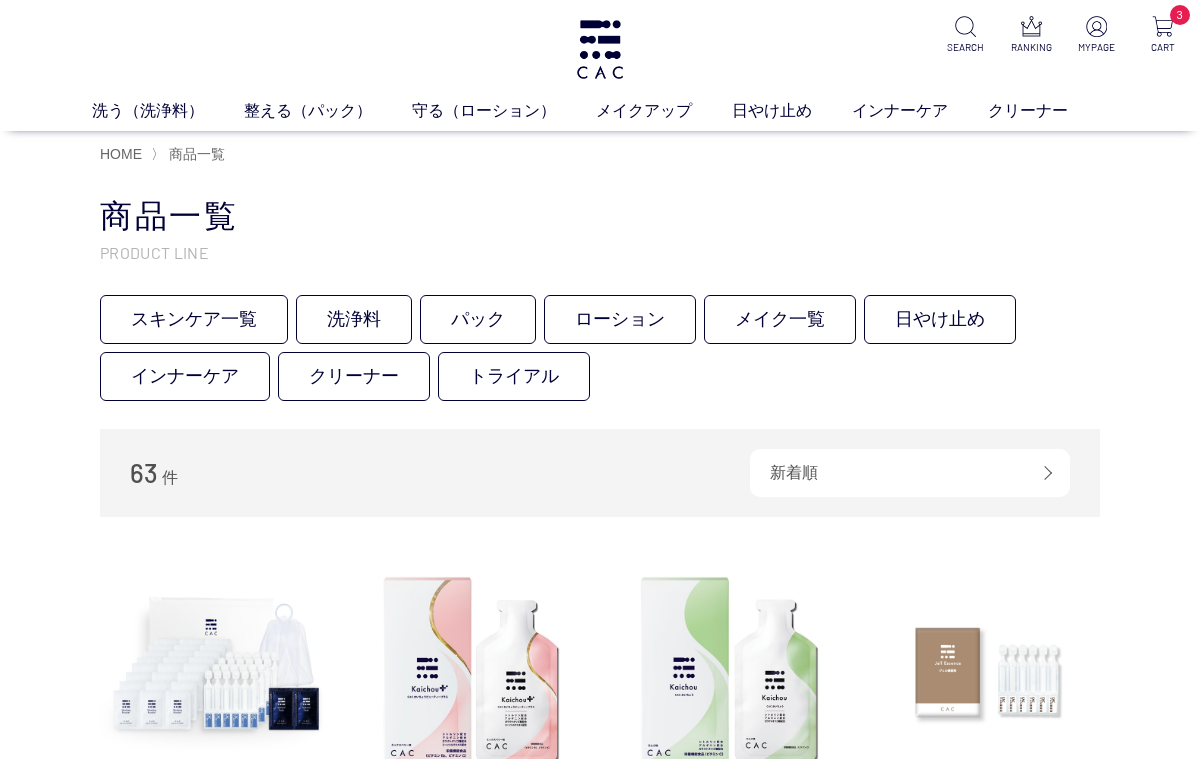 click at bounding box center (1097, 28) 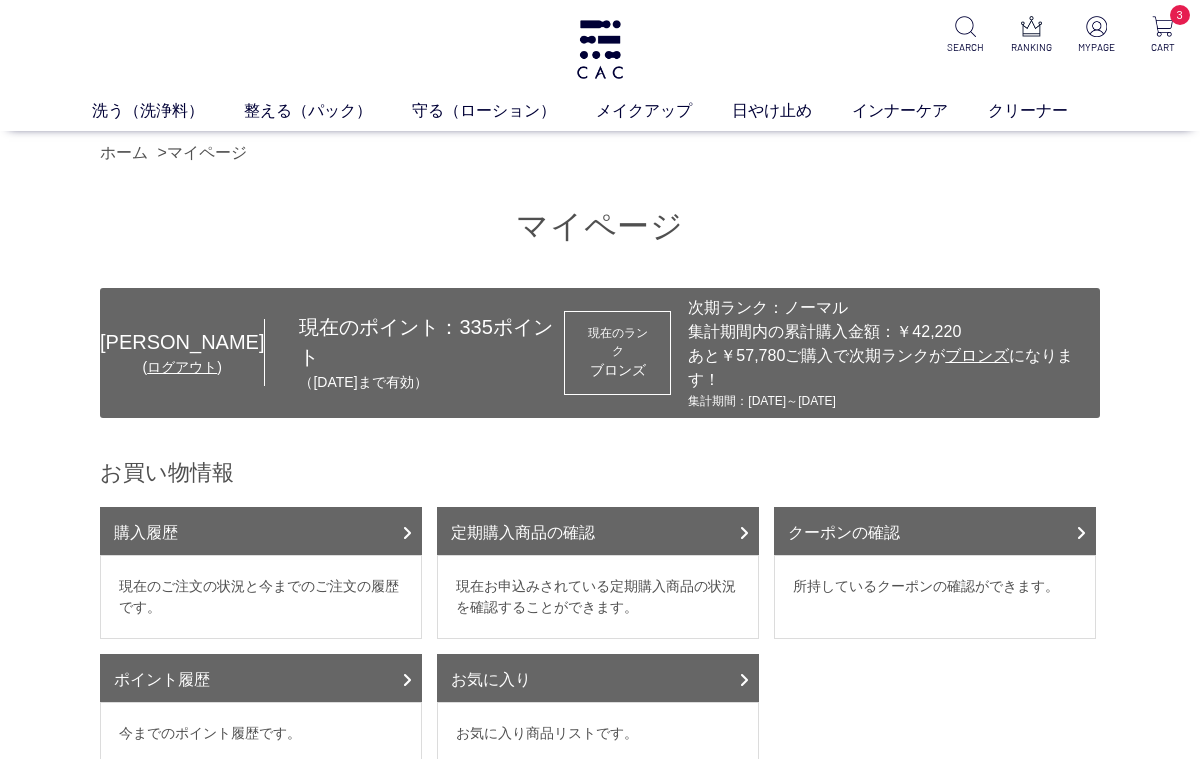 scroll, scrollTop: 0, scrollLeft: 0, axis: both 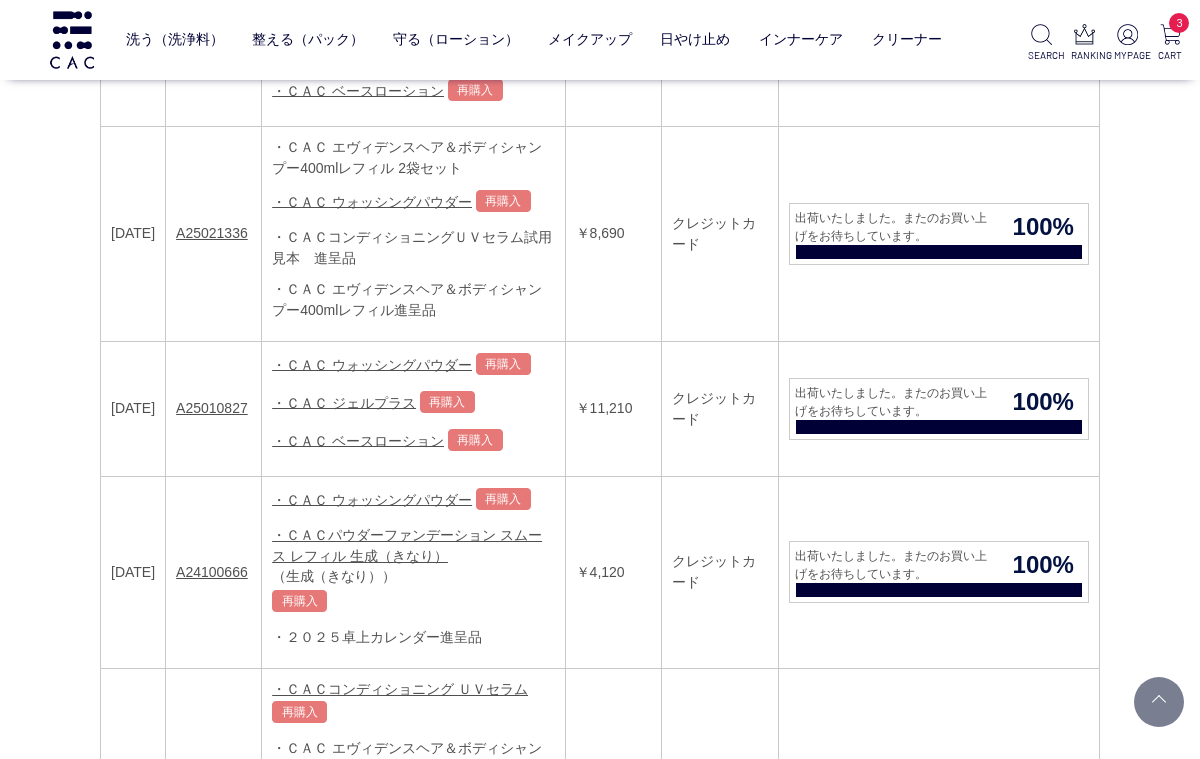 click on "再購入" at bounding box center (447, 402) 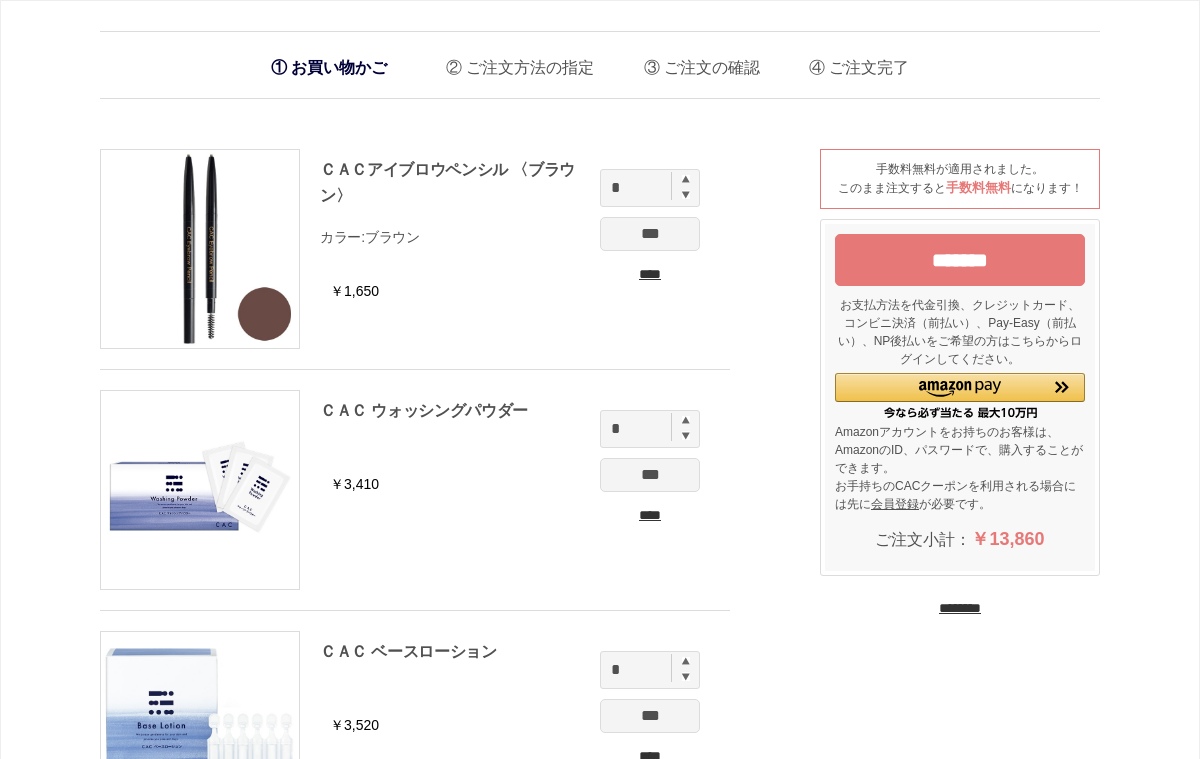 scroll, scrollTop: 0, scrollLeft: 0, axis: both 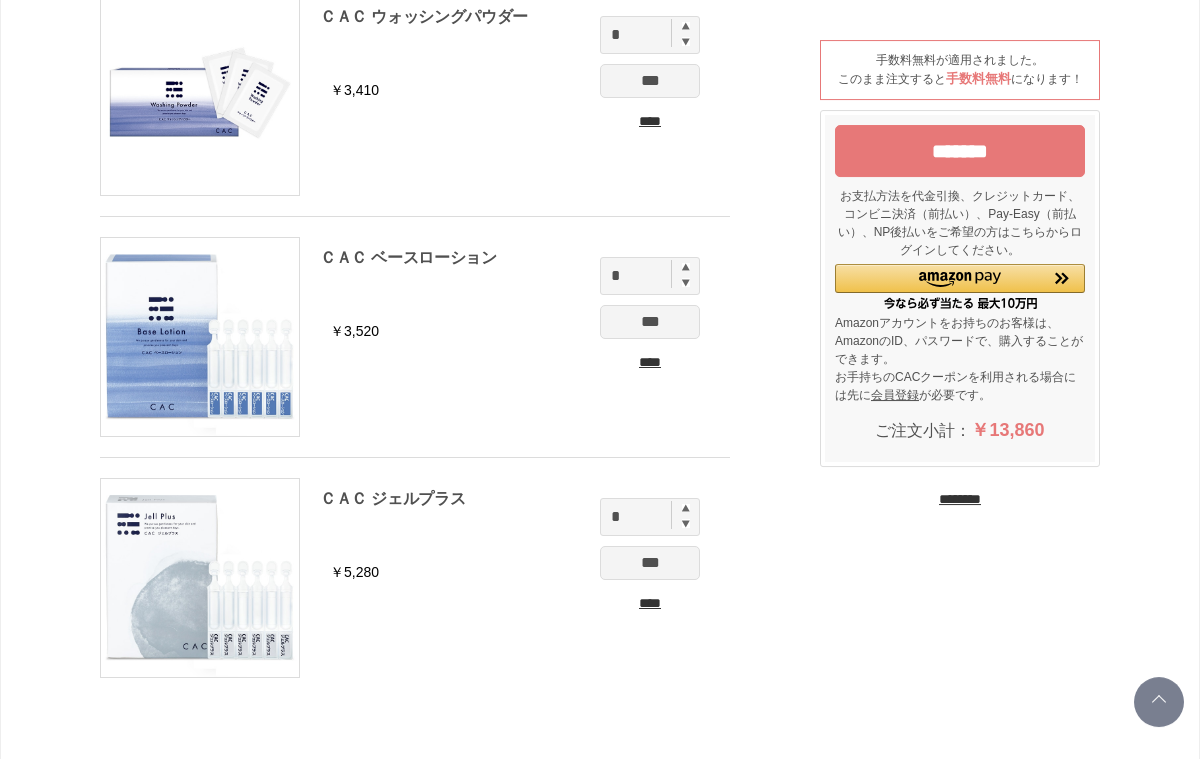 click on "*******" at bounding box center [960, 151] 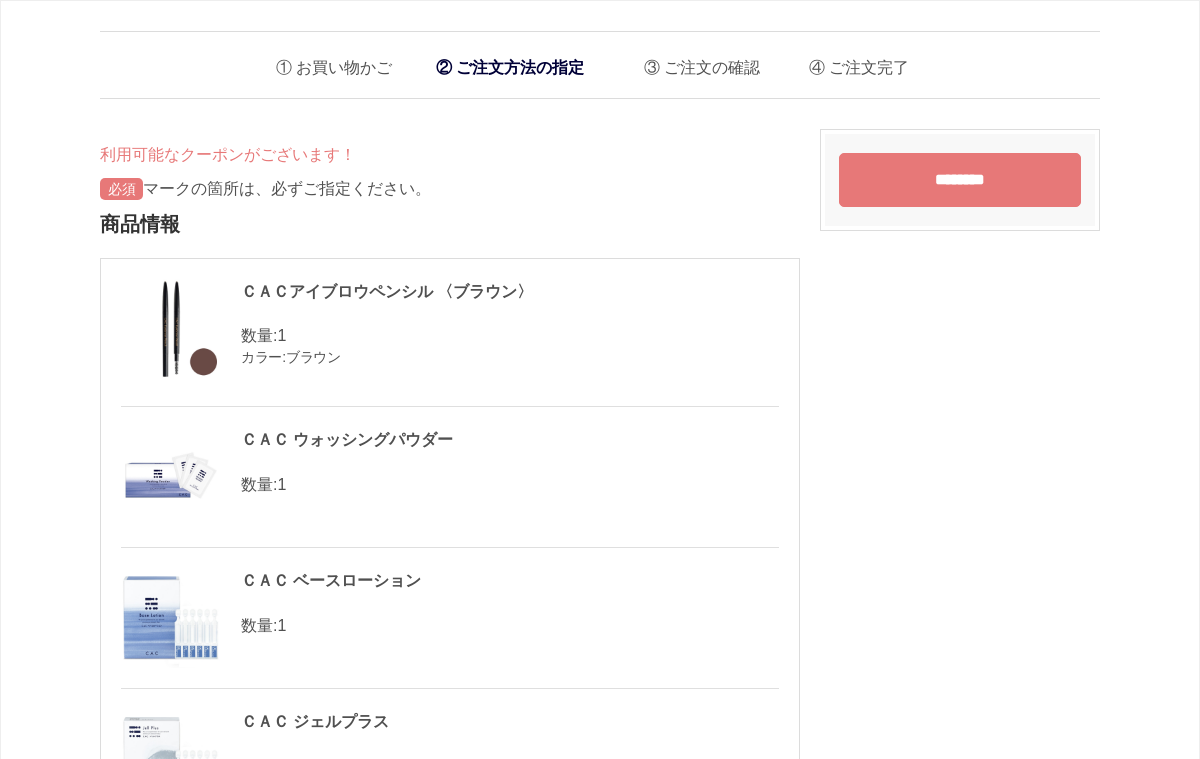 scroll, scrollTop: 0, scrollLeft: 0, axis: both 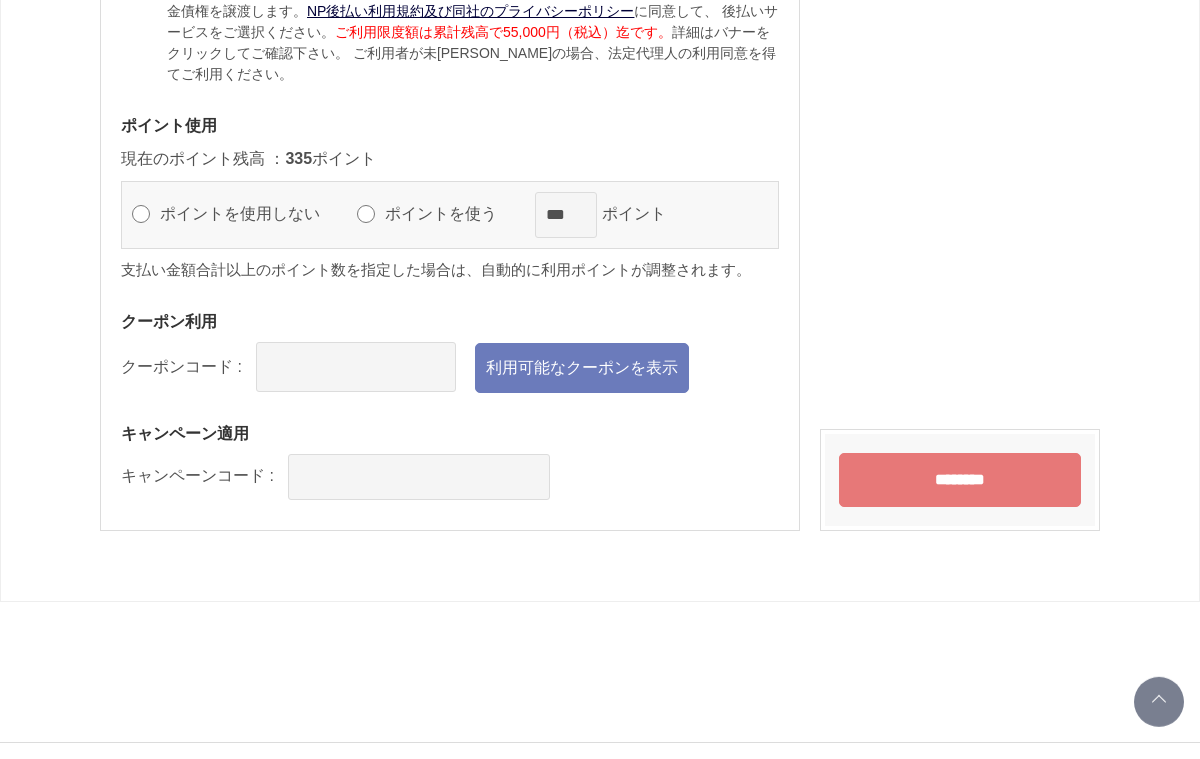 click on "利用可能なクーポンを表示" at bounding box center (582, 368) 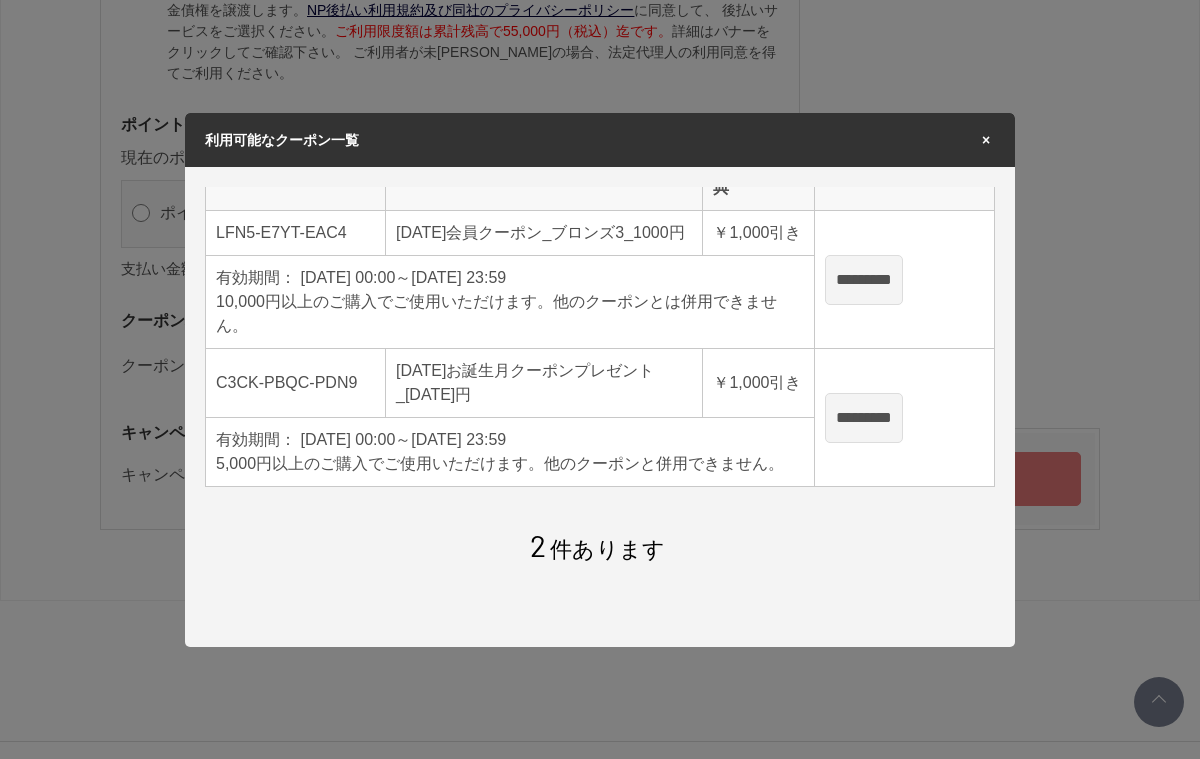 scroll, scrollTop: 70, scrollLeft: 0, axis: vertical 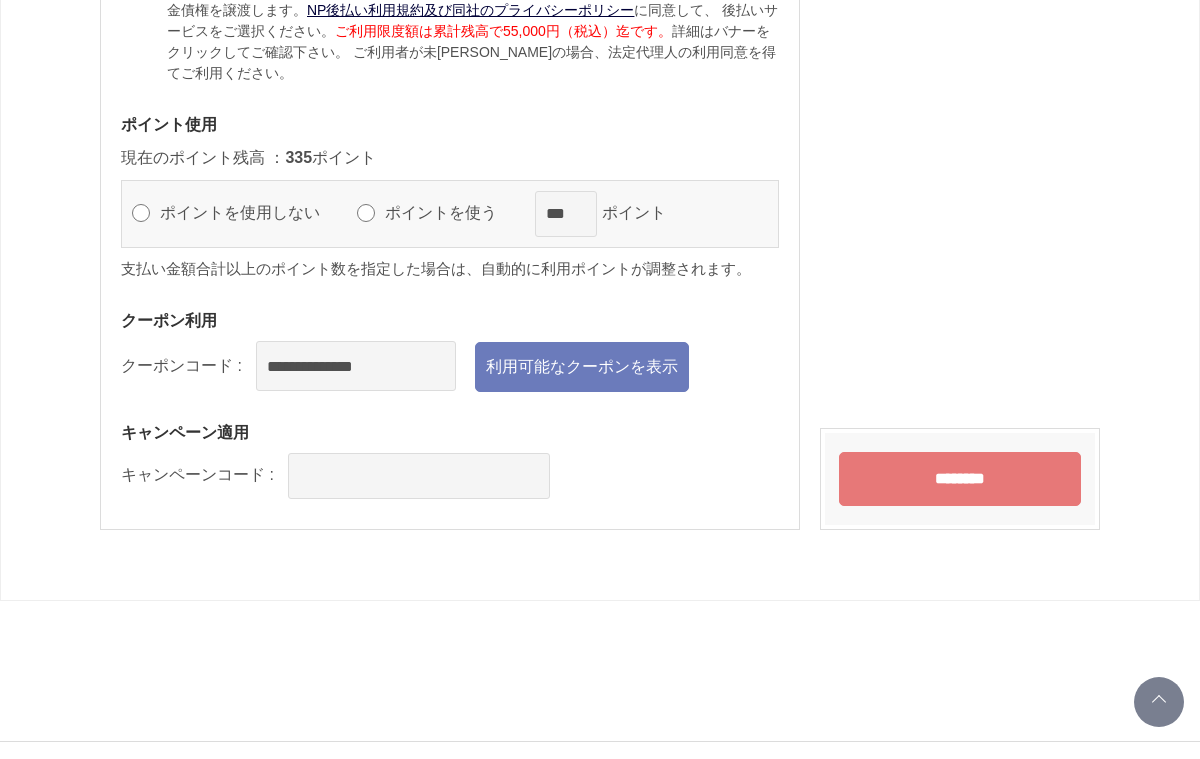 click on "********" at bounding box center (960, 479) 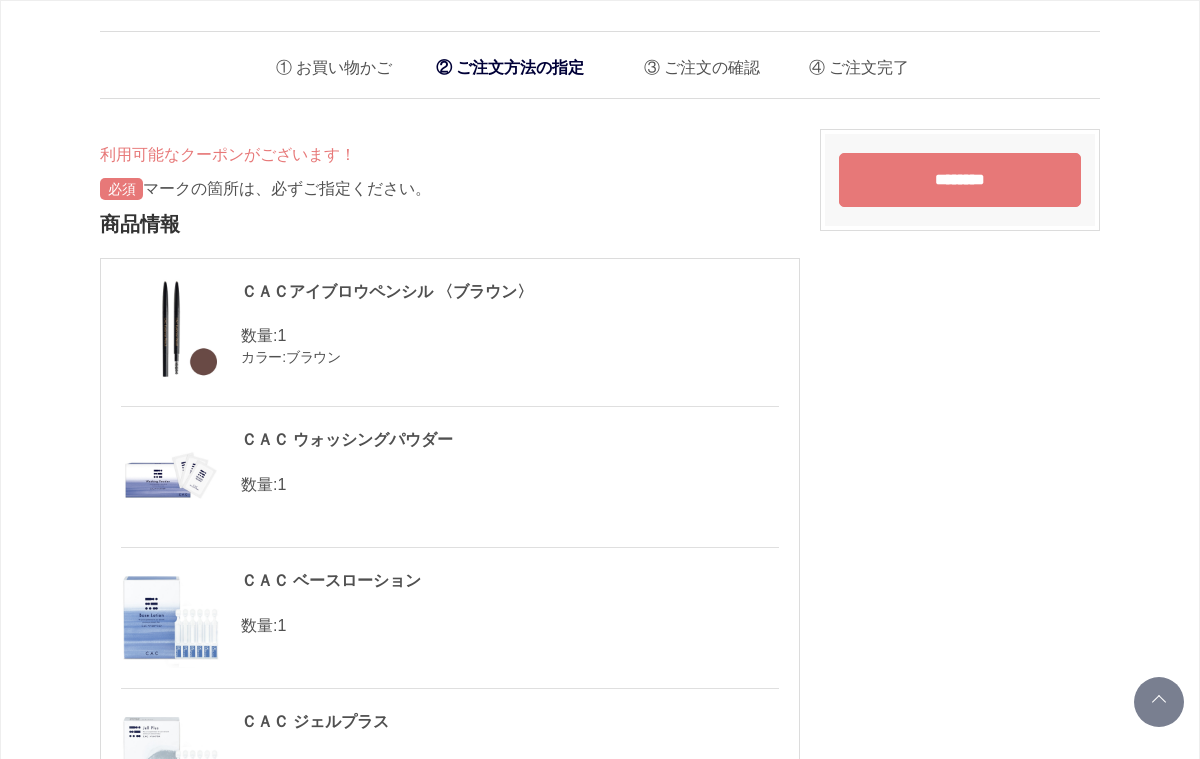 scroll, scrollTop: 2557, scrollLeft: 0, axis: vertical 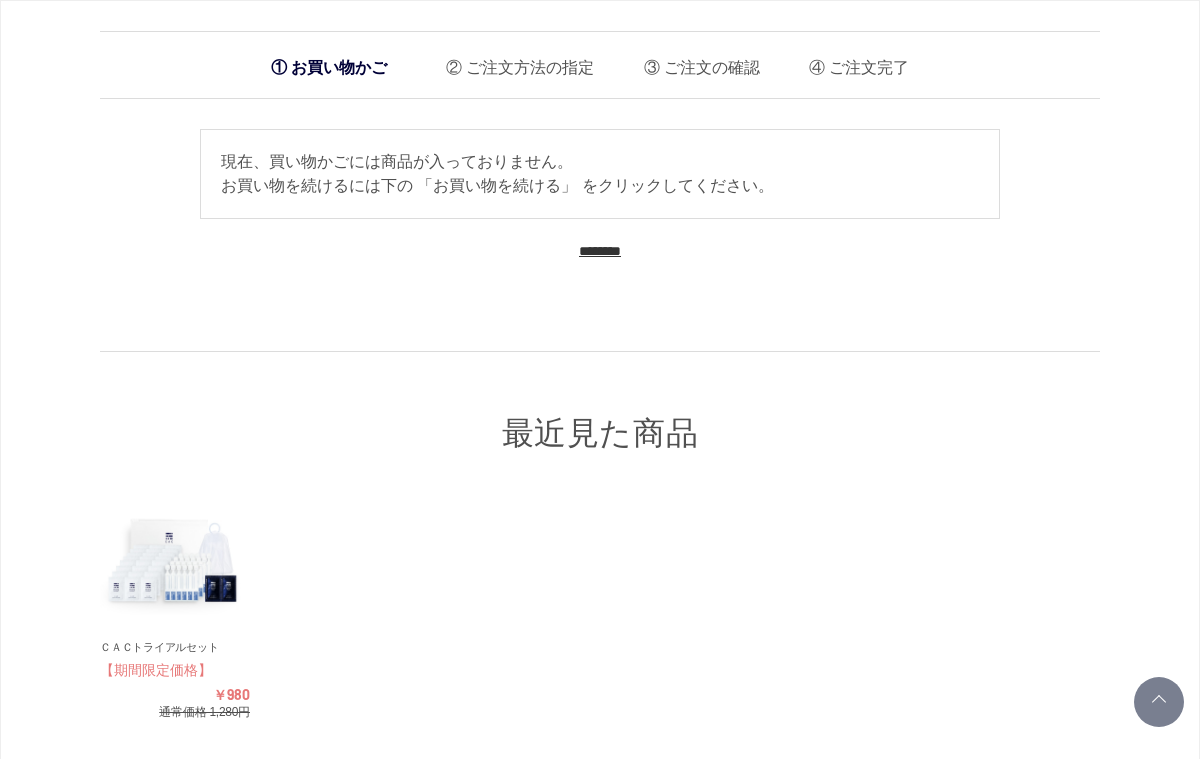 click on "********" at bounding box center (600, 251) 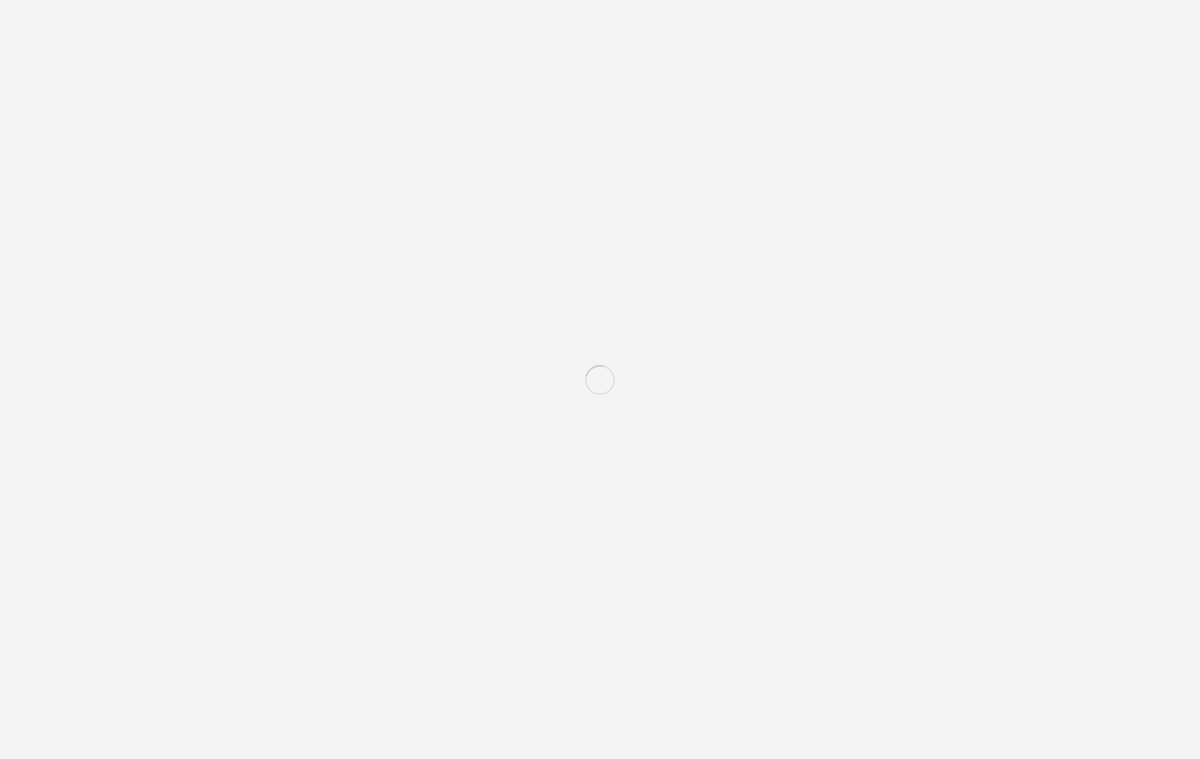 scroll, scrollTop: 0, scrollLeft: 0, axis: both 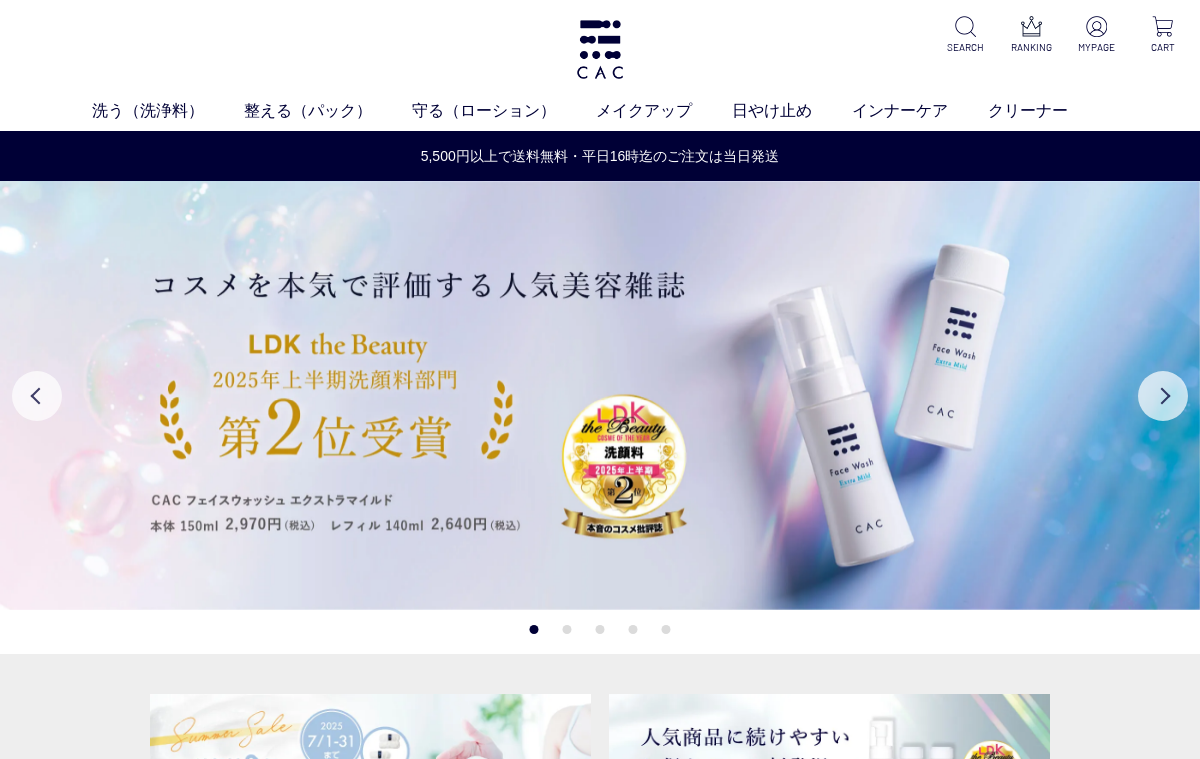 click on "MYPAGE" at bounding box center (1097, 47) 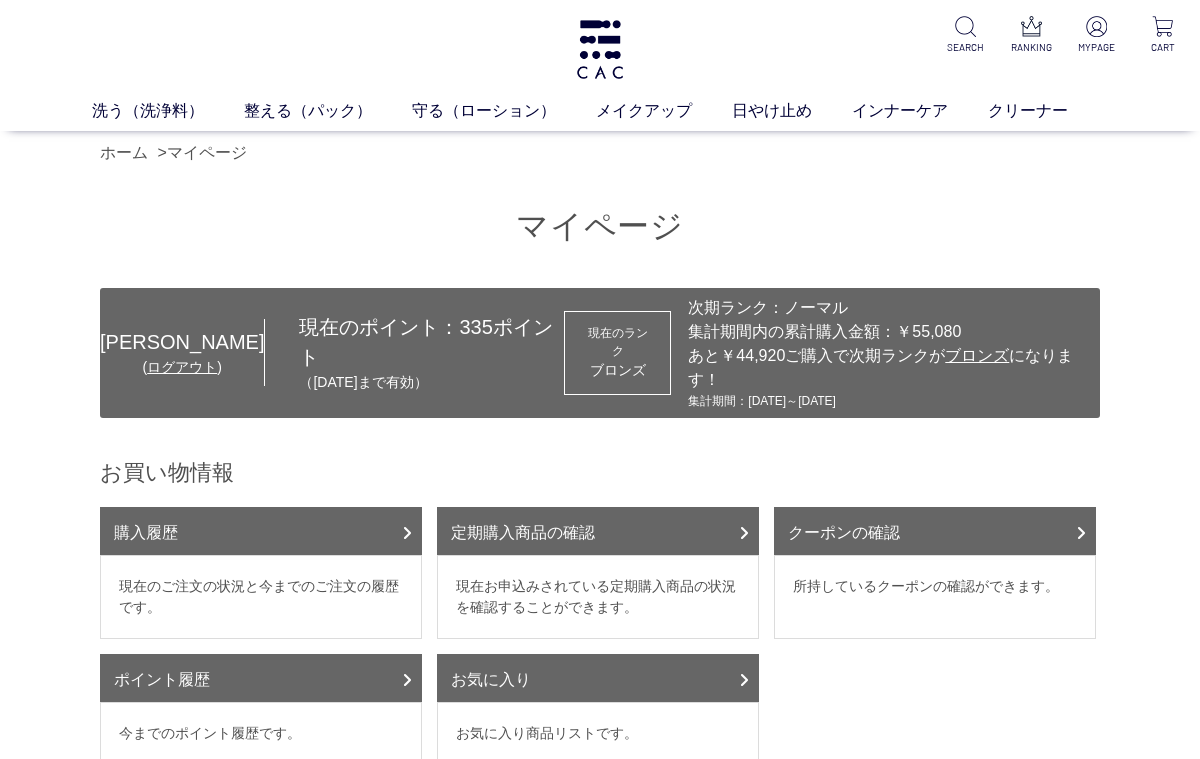 scroll, scrollTop: 0, scrollLeft: 0, axis: both 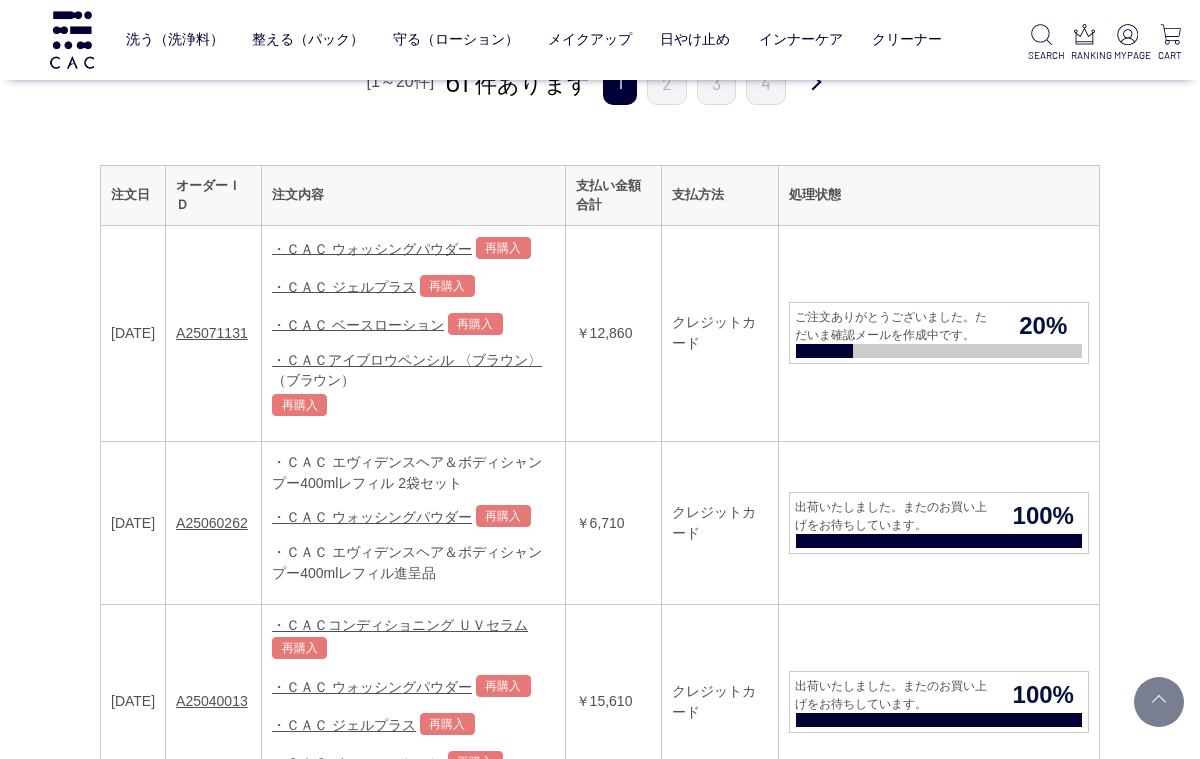 click on "A25071131" at bounding box center [212, 333] 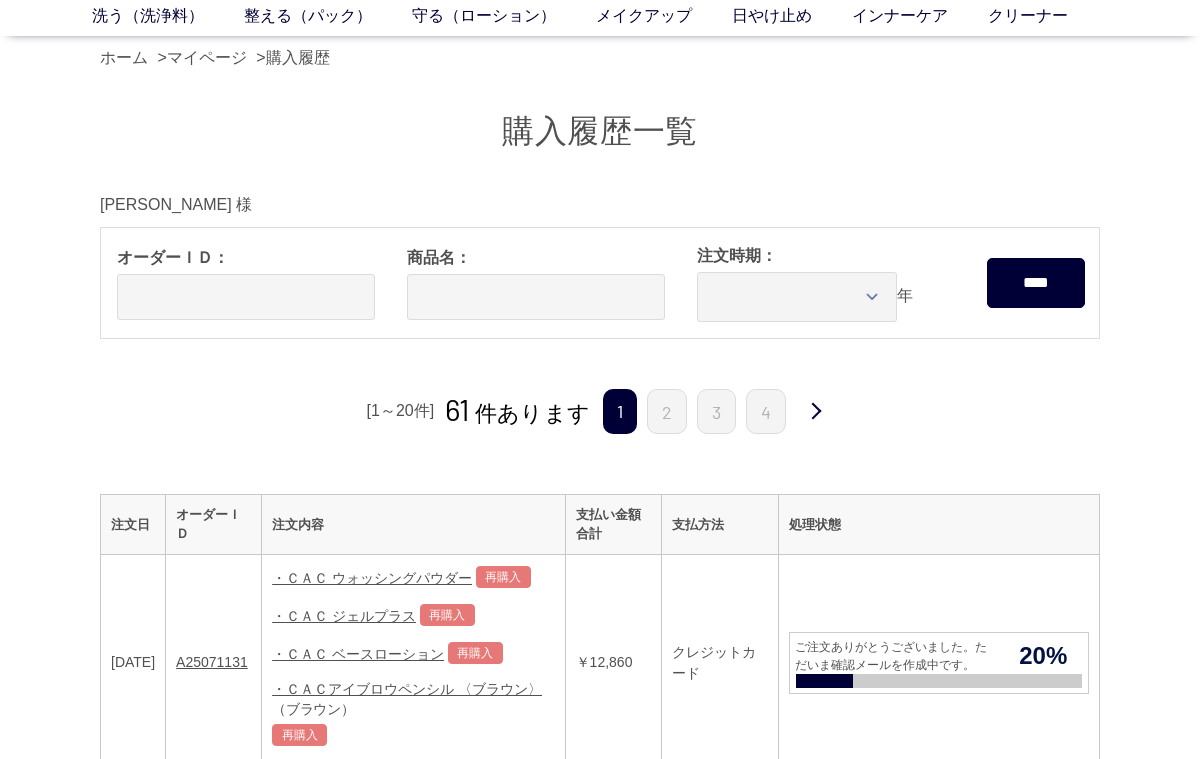 scroll, scrollTop: 0, scrollLeft: 0, axis: both 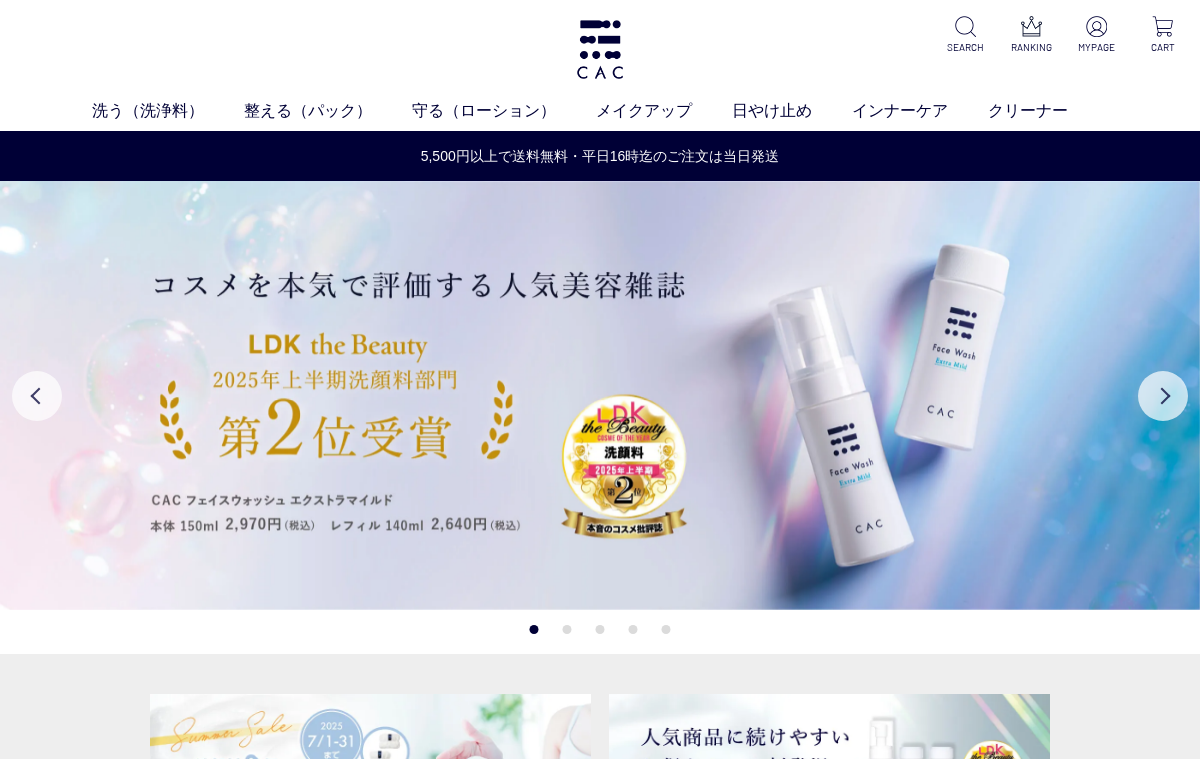 click at bounding box center [1096, 26] 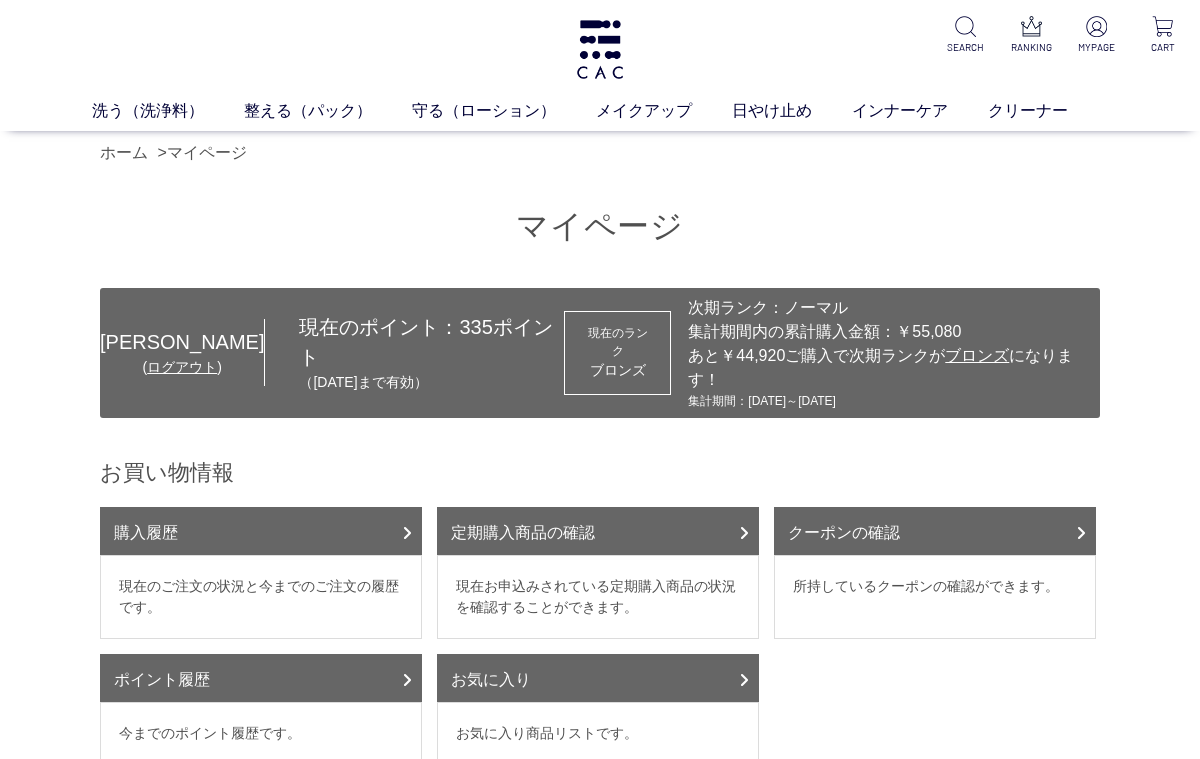 scroll, scrollTop: 0, scrollLeft: 0, axis: both 